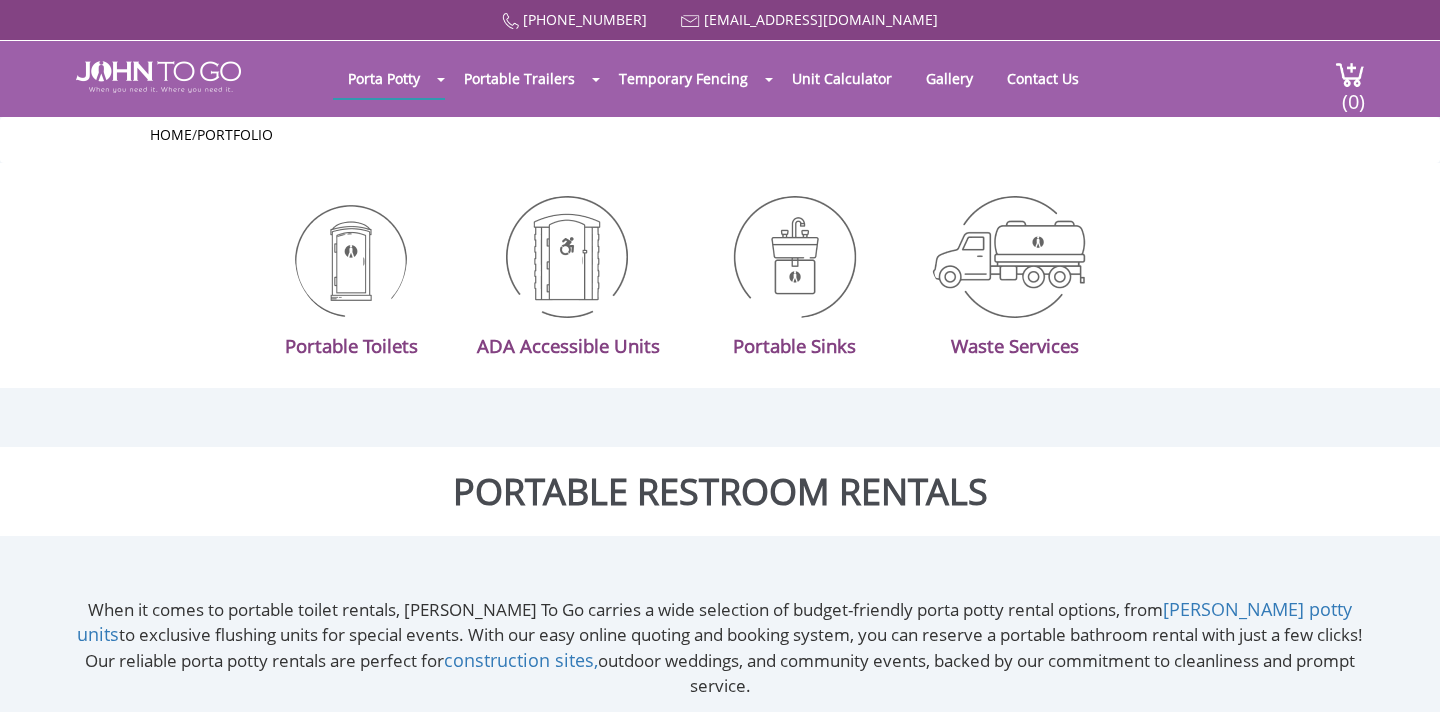 scroll, scrollTop: 0, scrollLeft: 0, axis: both 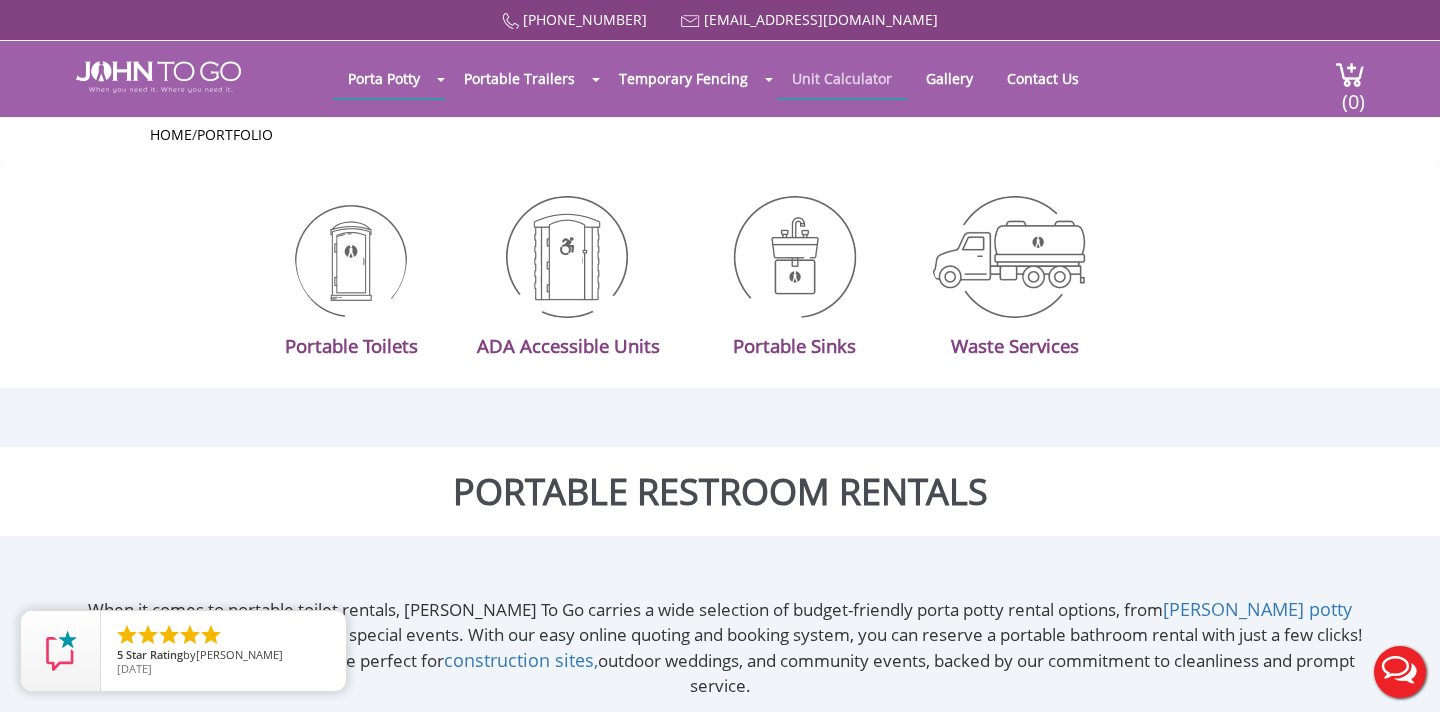 click on "Unit Calculator" at bounding box center [842, 78] 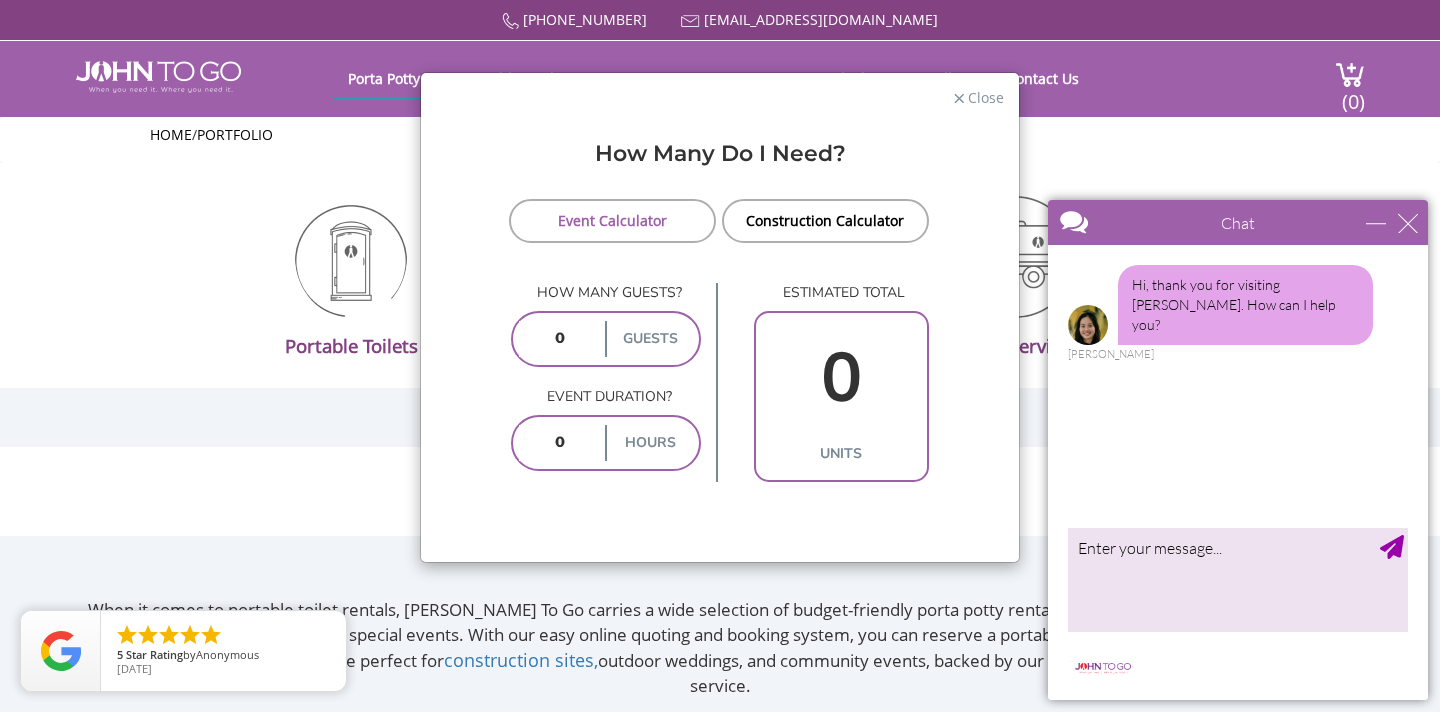 click at bounding box center (560, 339) 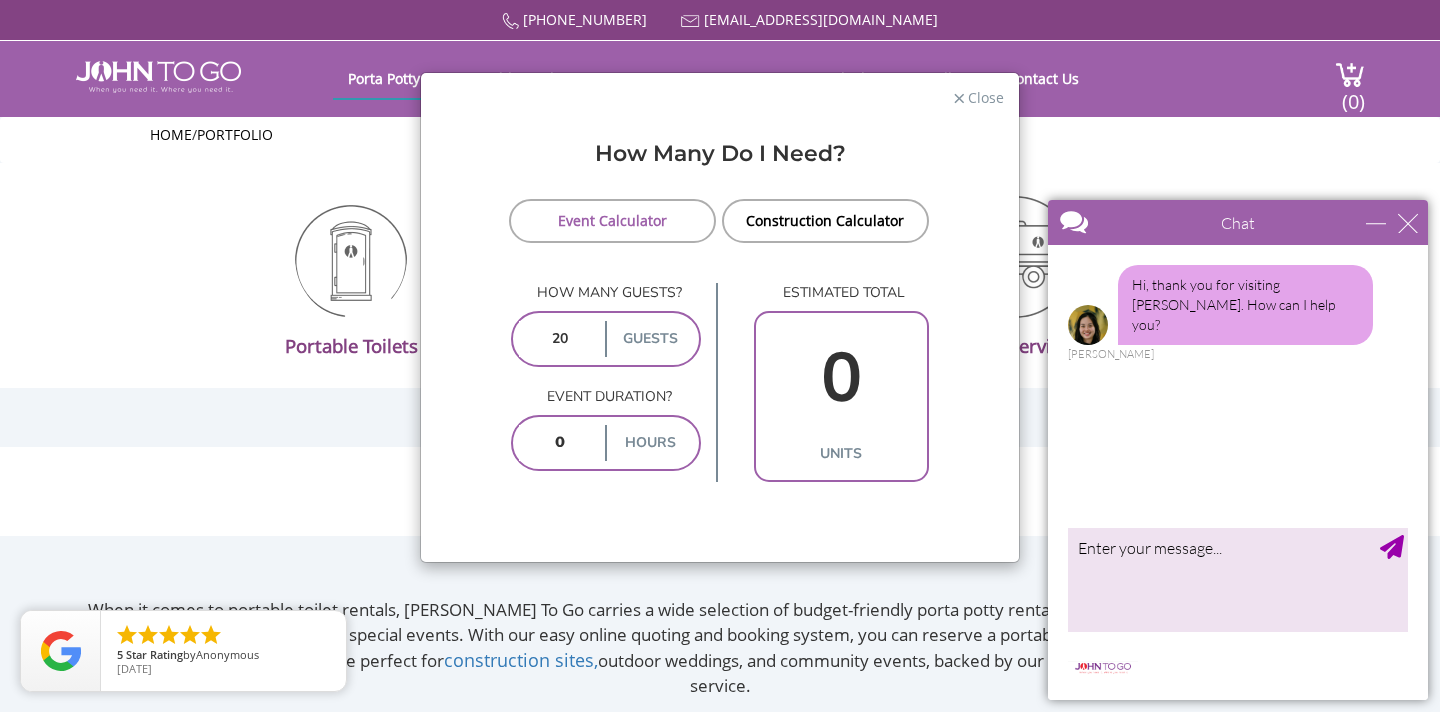 type on "20" 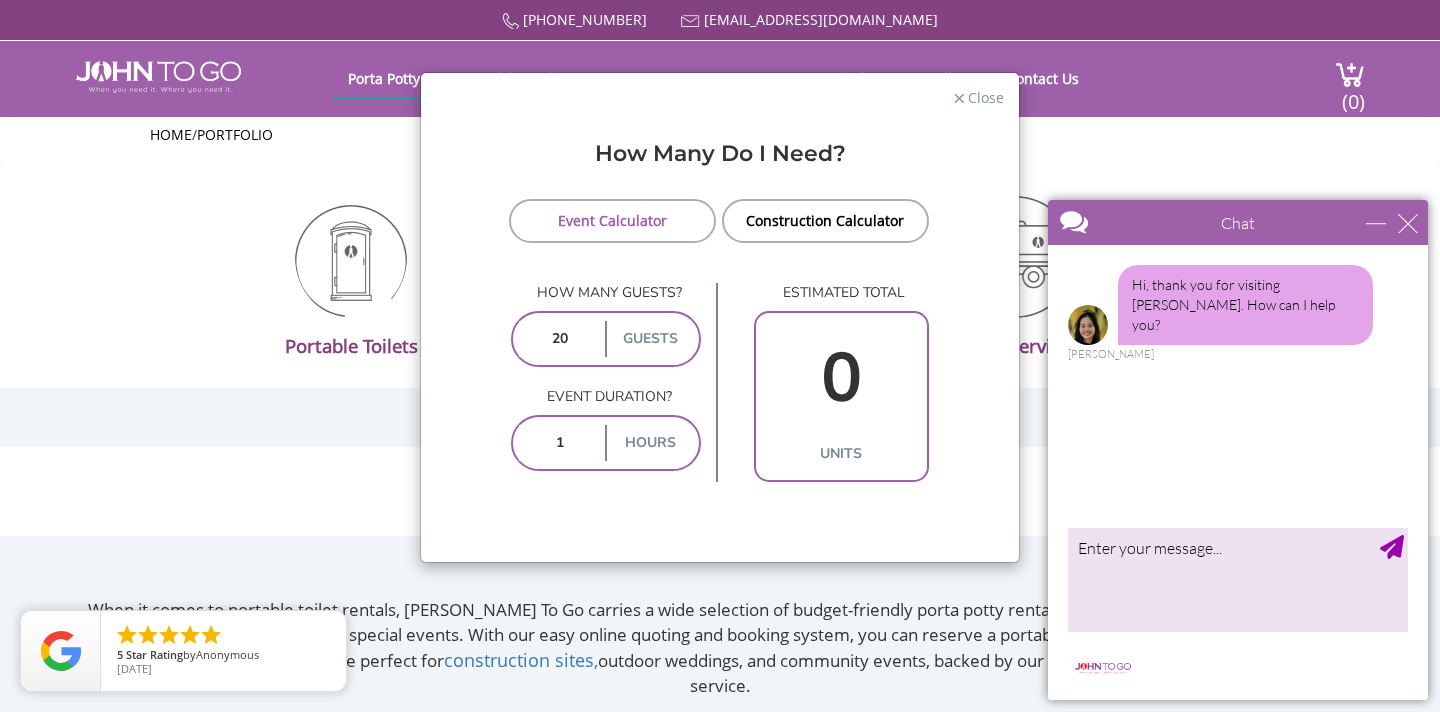 type on "1" 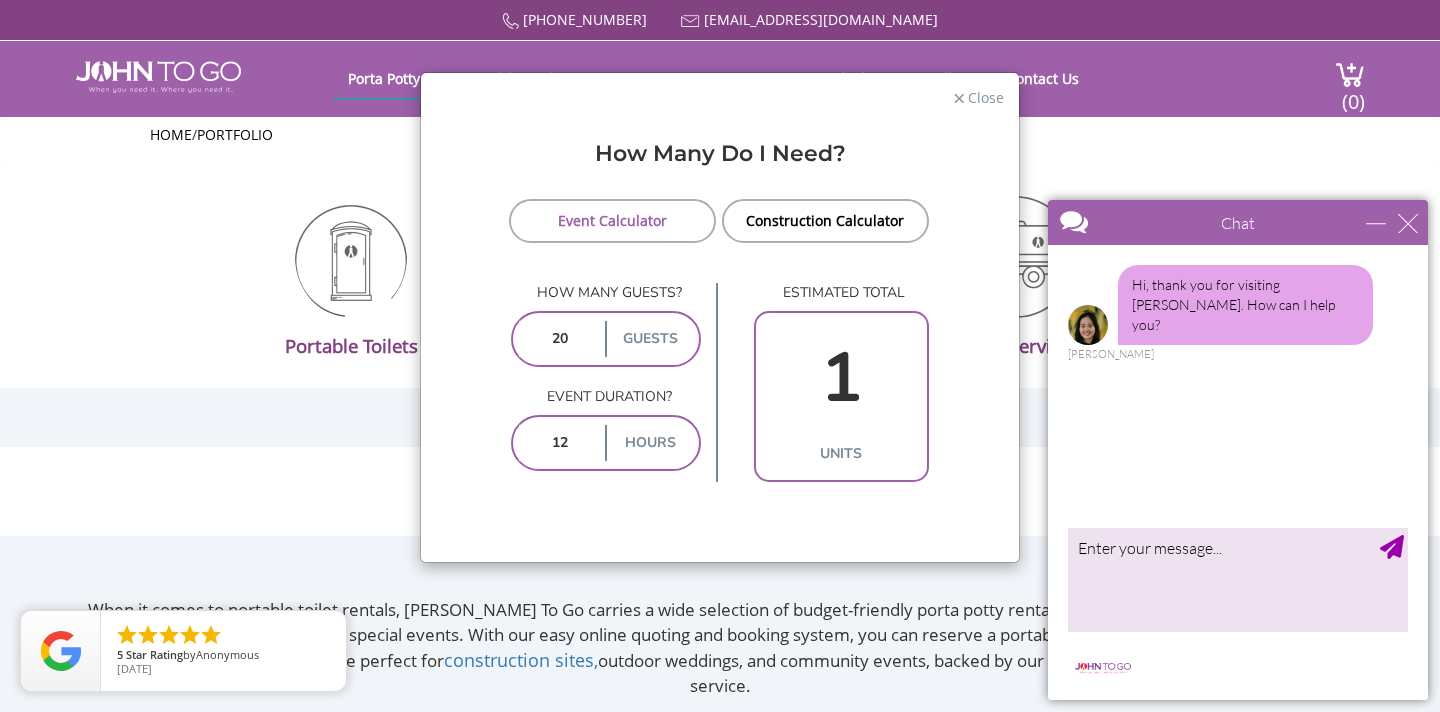 type on "10" 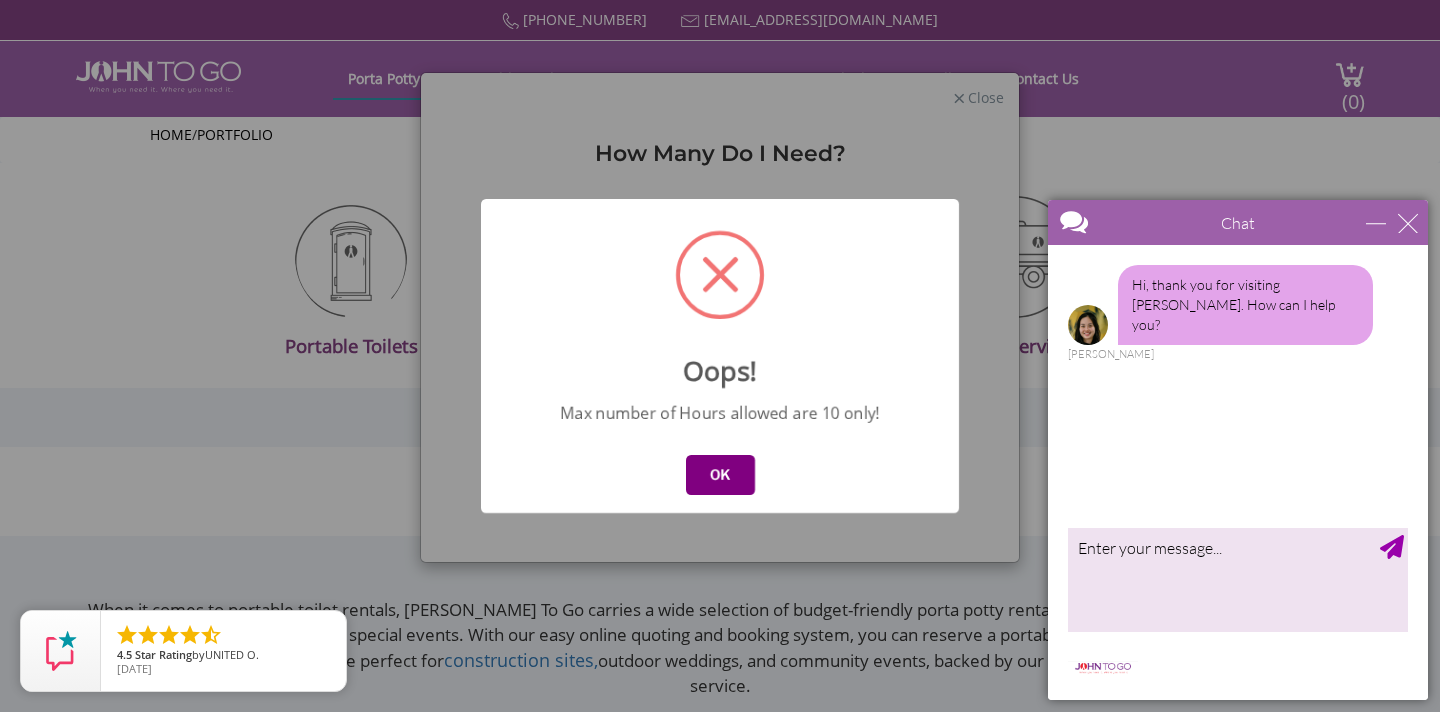 click on "OK" at bounding box center [720, 475] 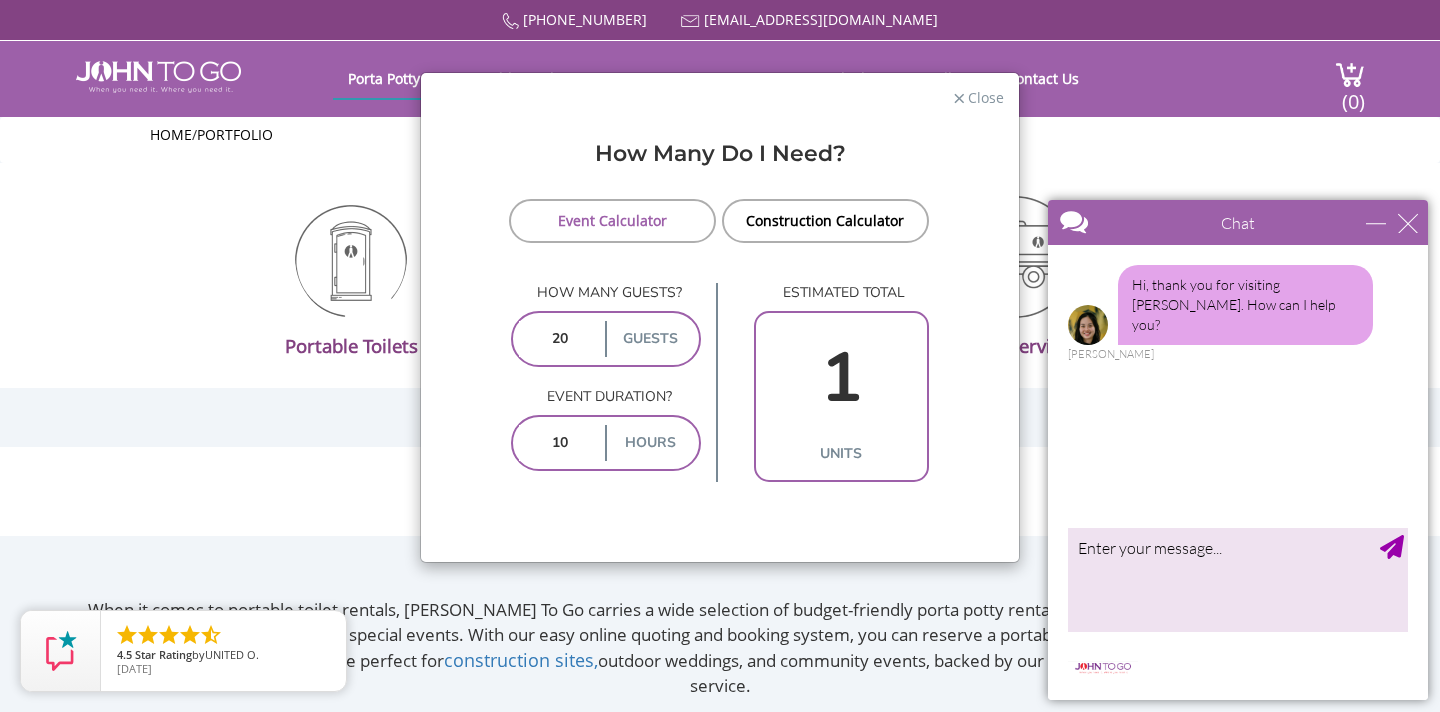 click on "20" at bounding box center (560, 339) 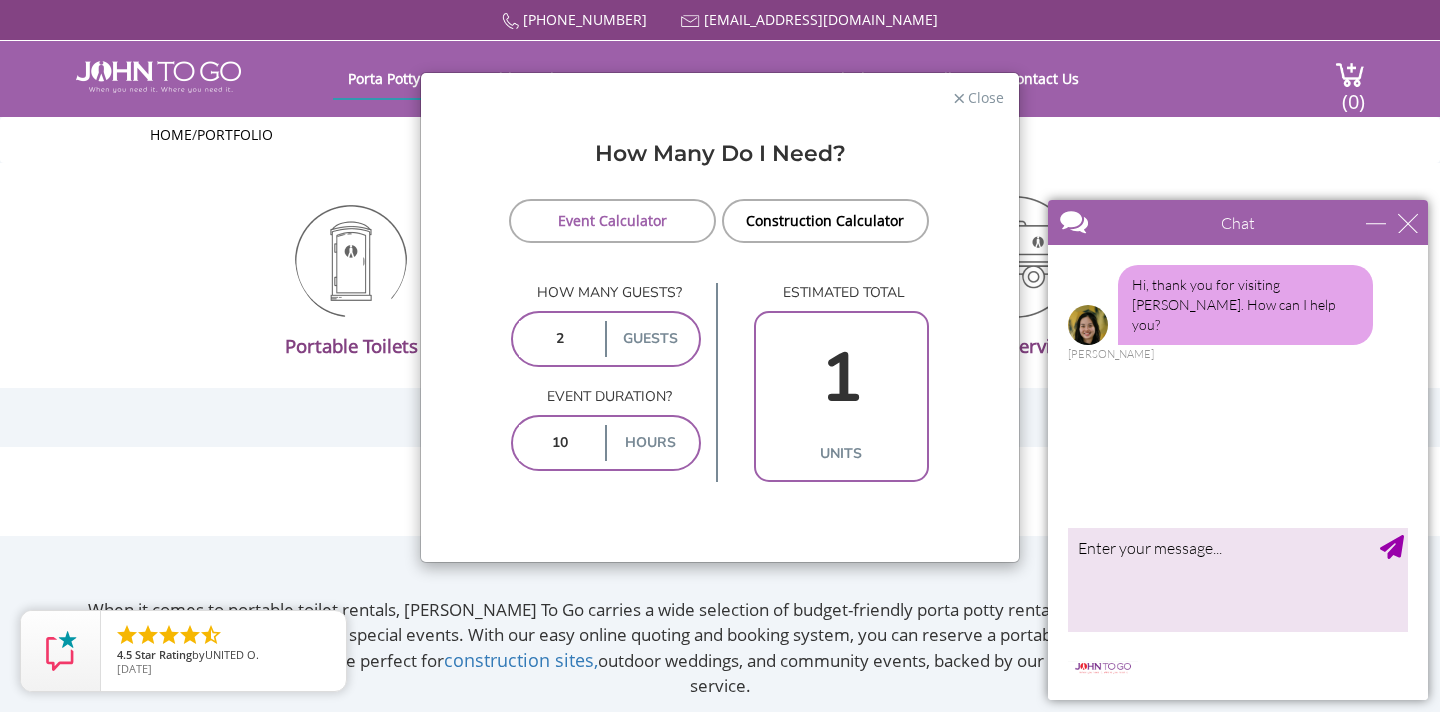 type on "2" 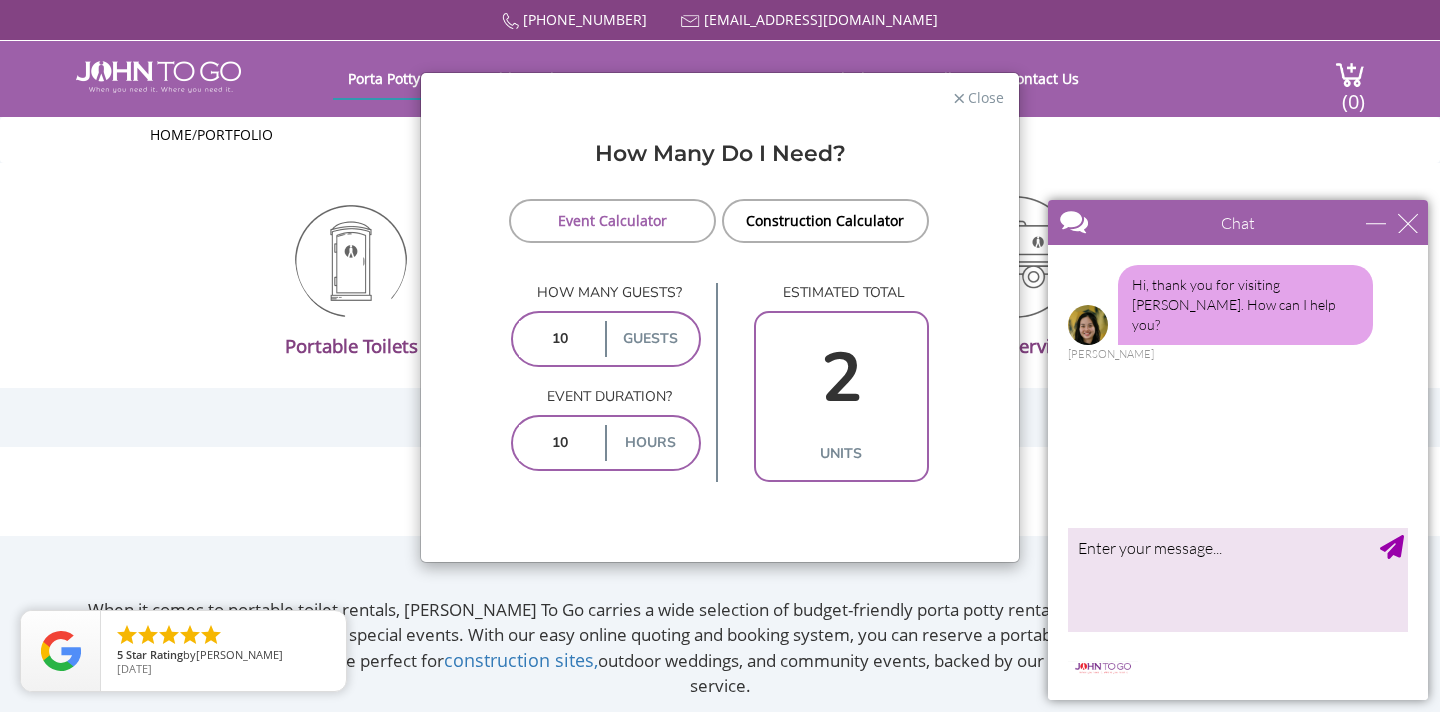 type on "10" 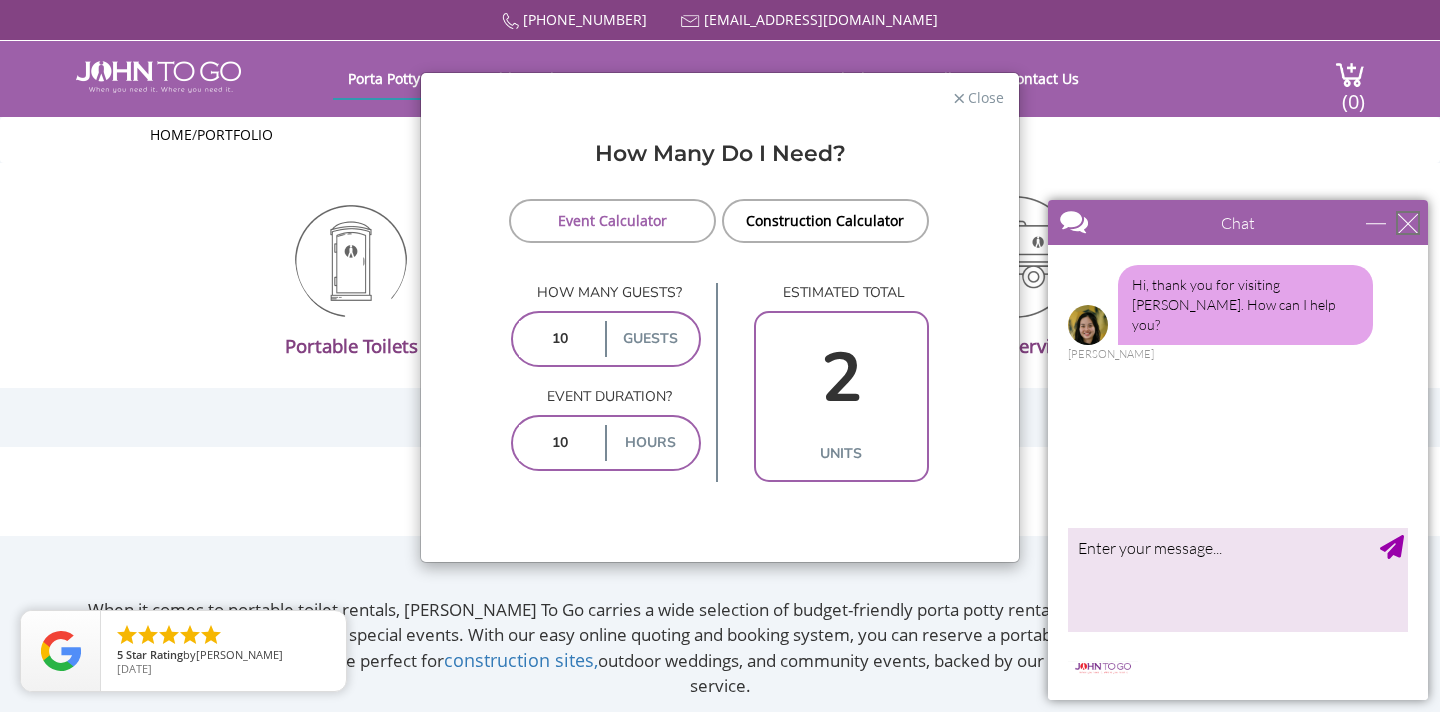 click at bounding box center (1408, 223) 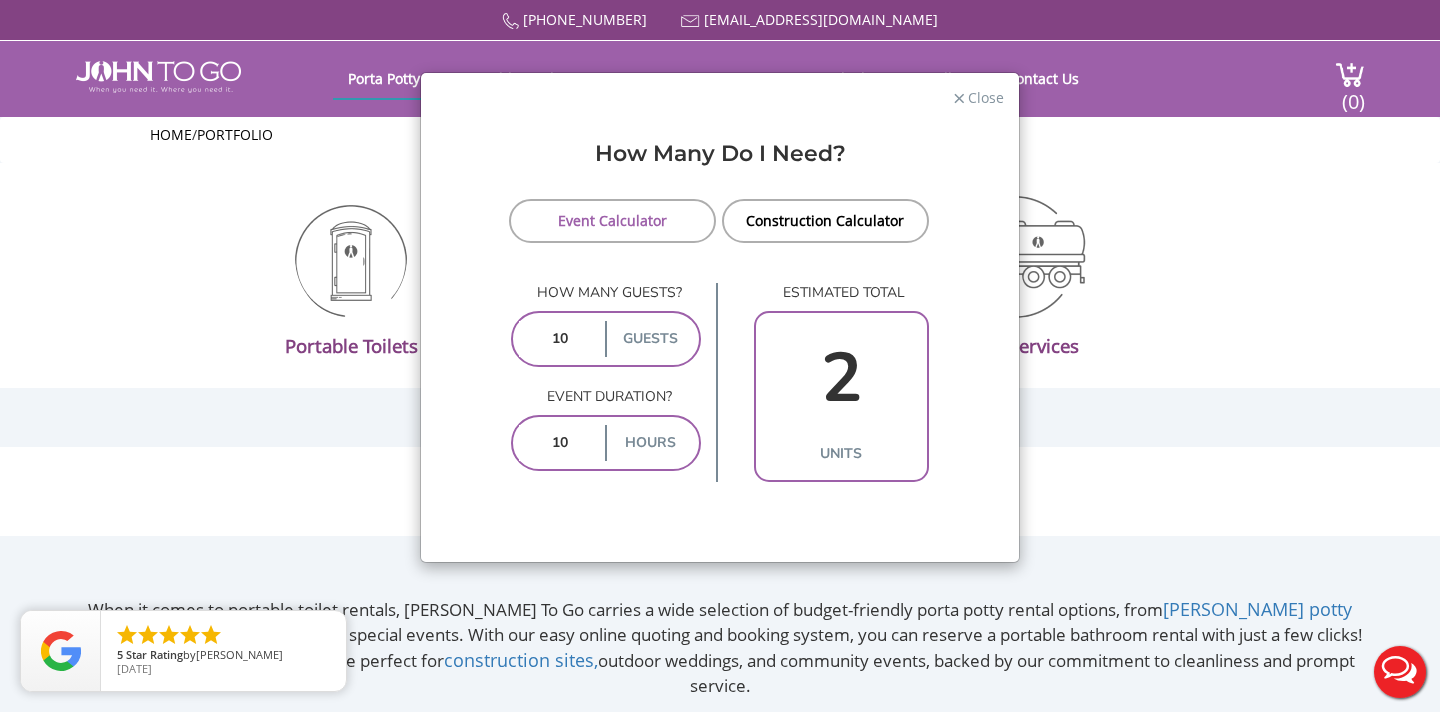 scroll, scrollTop: 0, scrollLeft: 0, axis: both 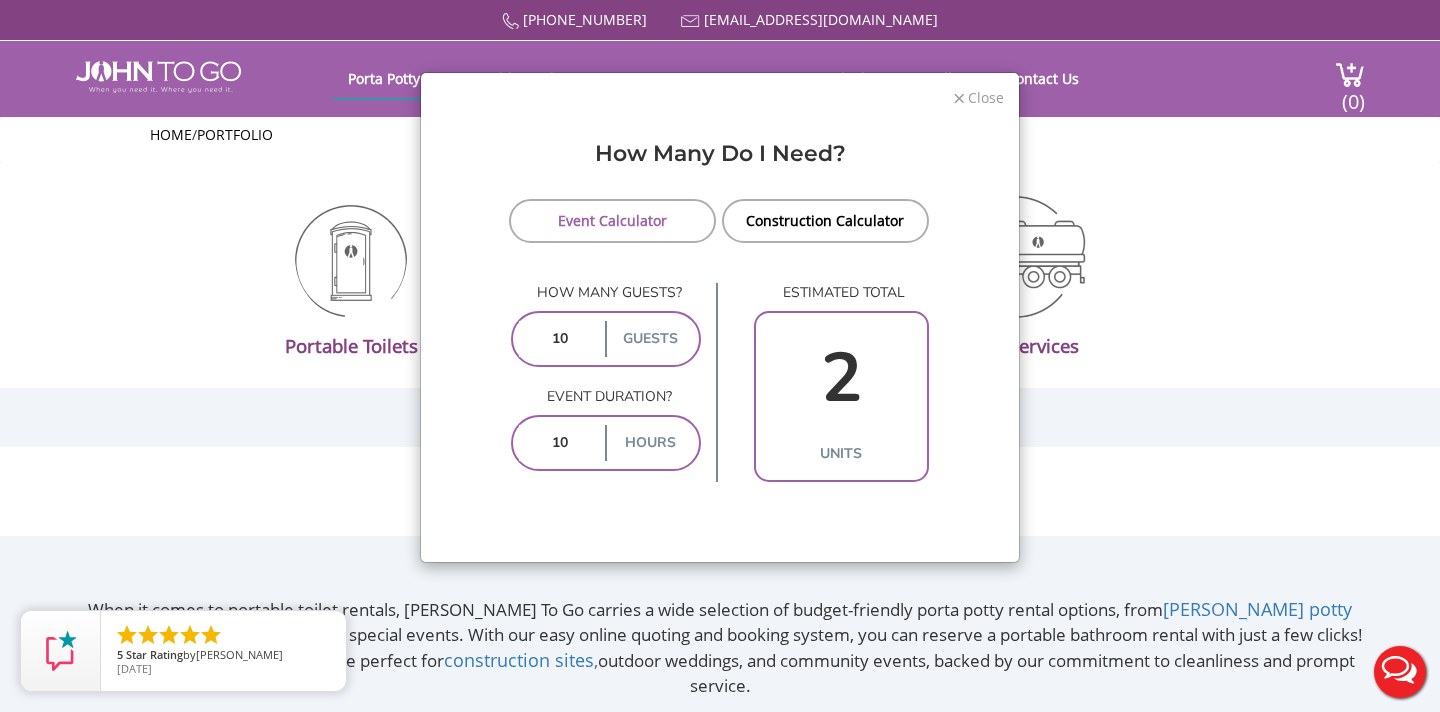 click on "Close" at bounding box center [985, 95] 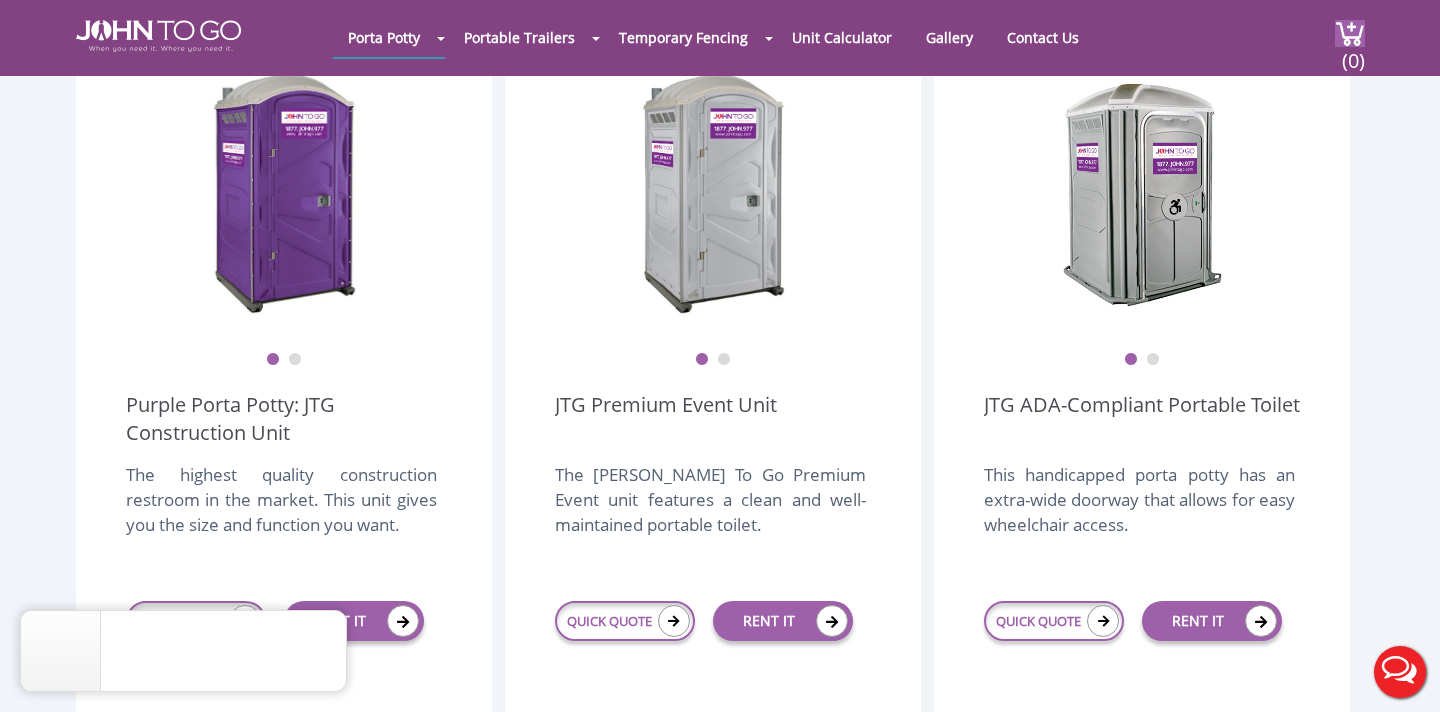 scroll, scrollTop: 640, scrollLeft: 0, axis: vertical 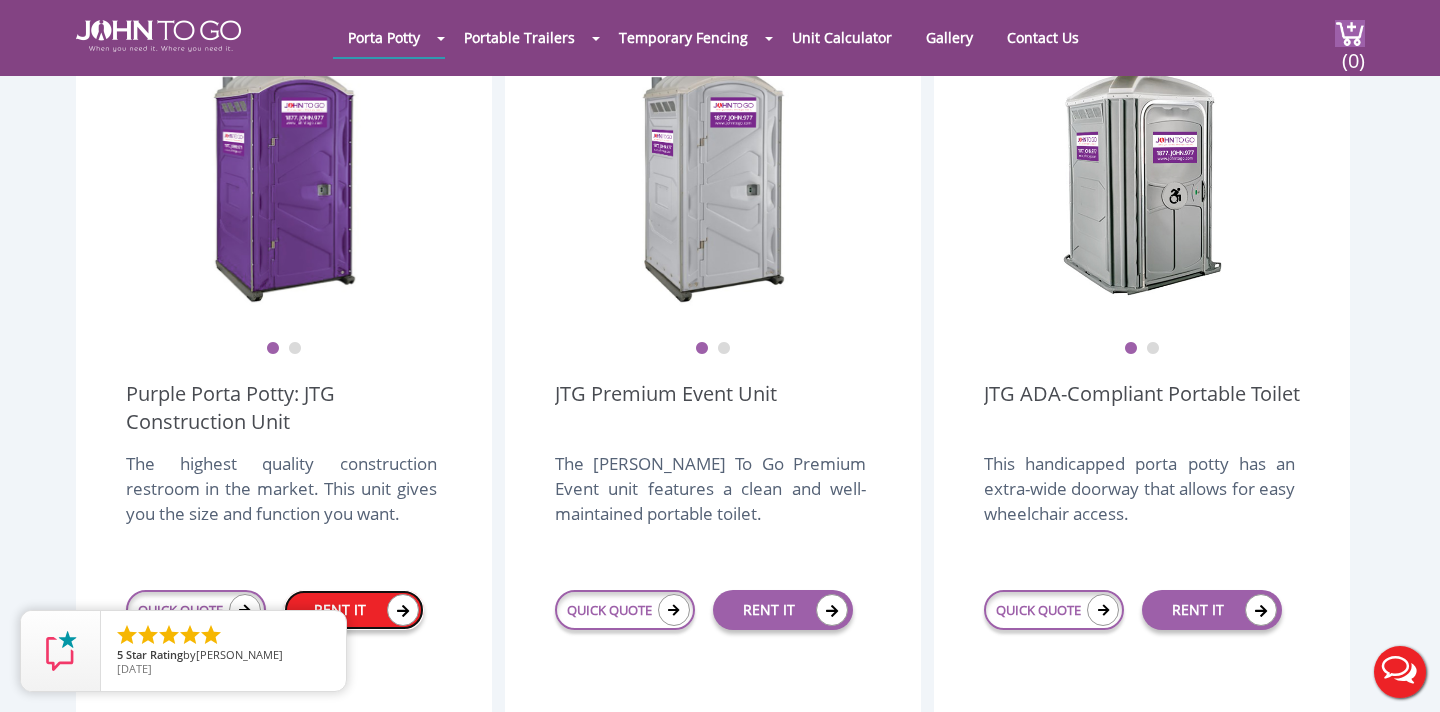 click on "RENT IT" at bounding box center (354, 610) 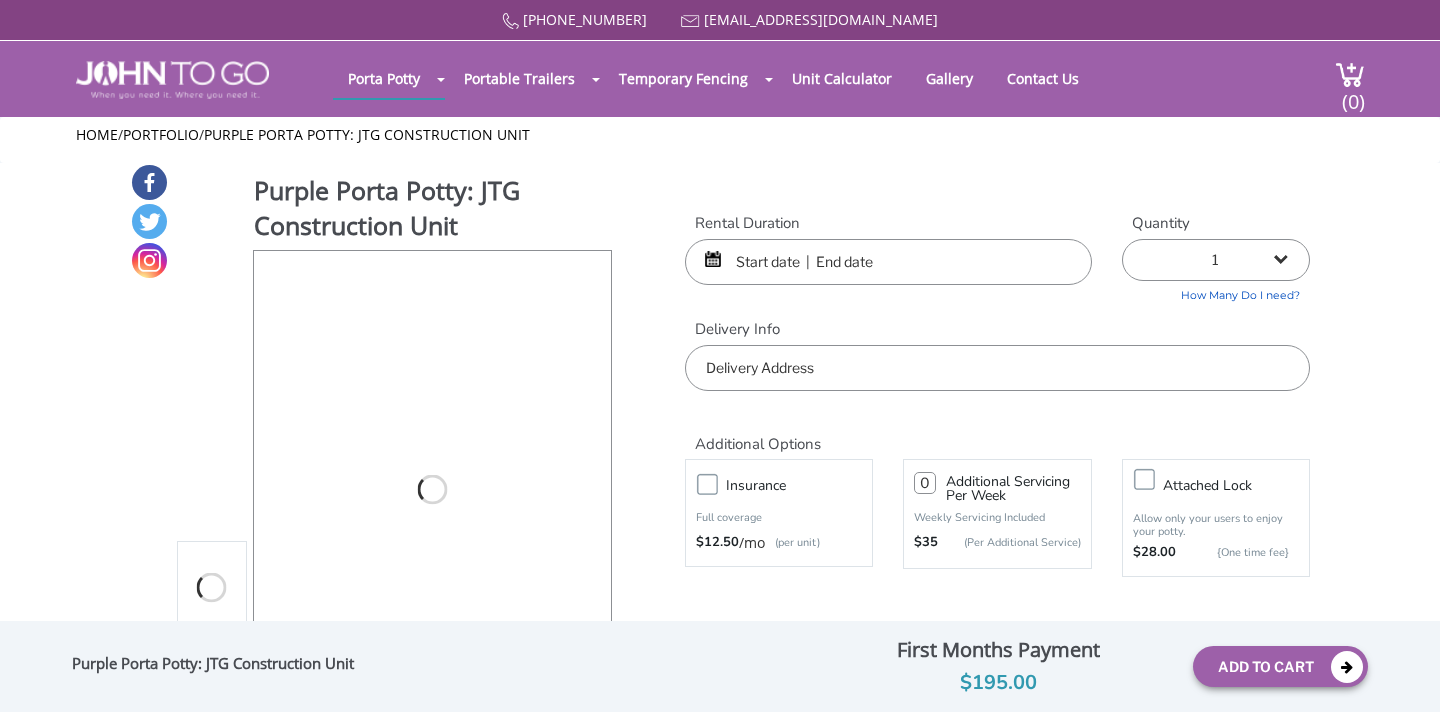 scroll, scrollTop: 0, scrollLeft: 0, axis: both 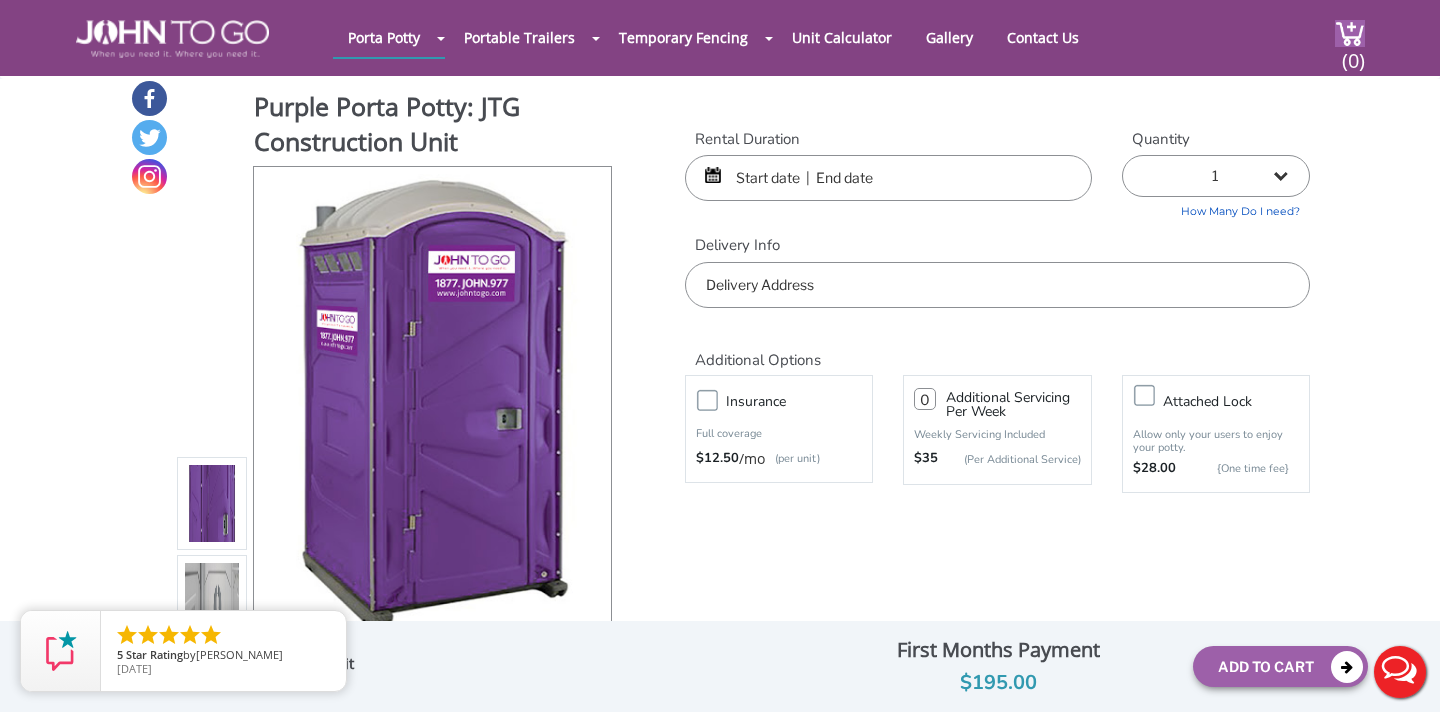 click at bounding box center [888, 178] 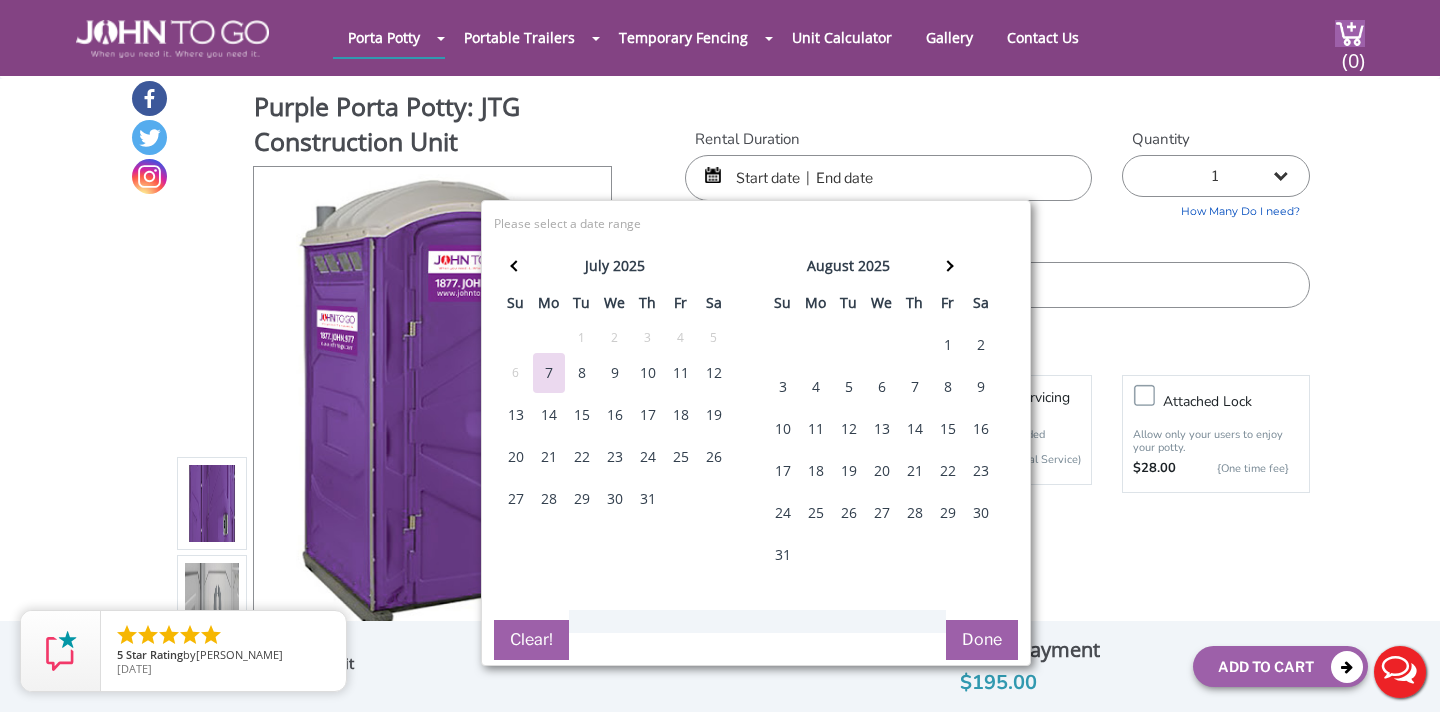 click on "7" at bounding box center [549, 373] 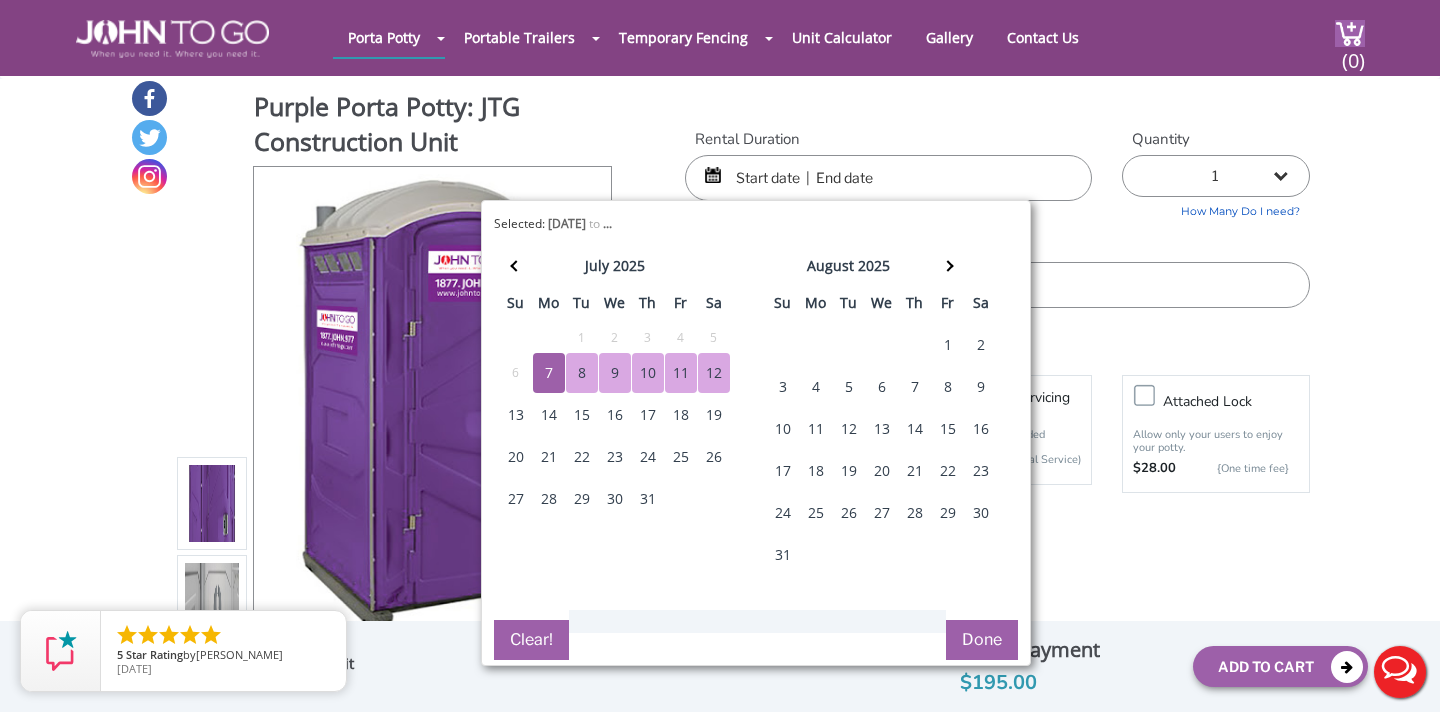 click on "12" at bounding box center (714, 373) 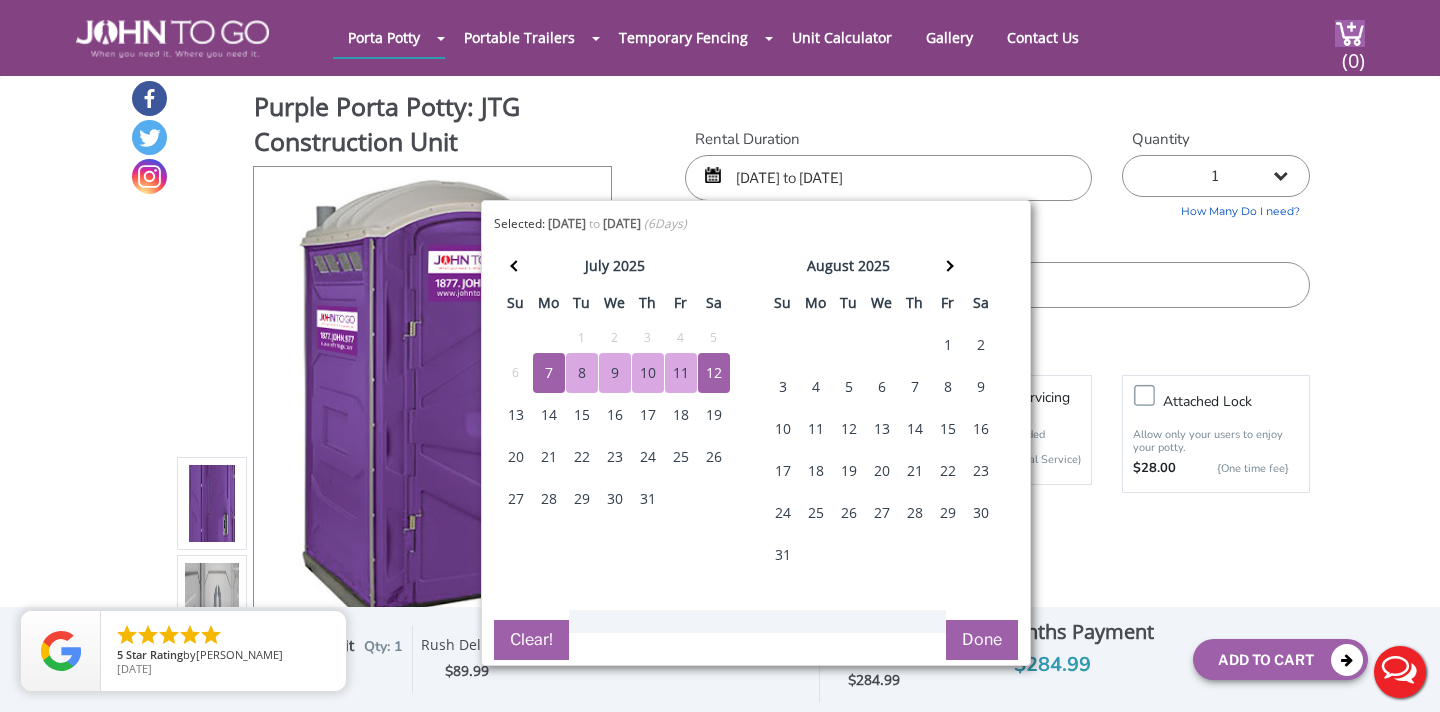 click on "Done" at bounding box center [982, 640] 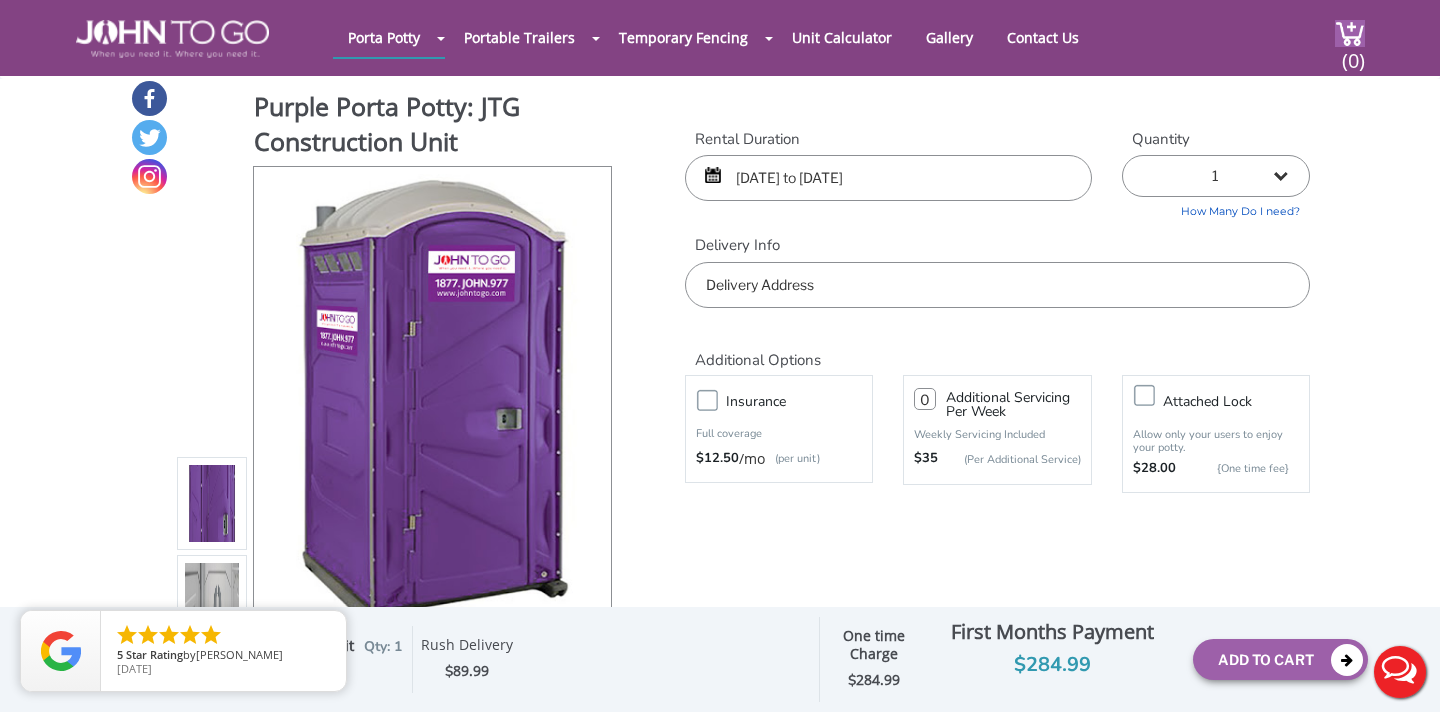 scroll, scrollTop: 29, scrollLeft: 0, axis: vertical 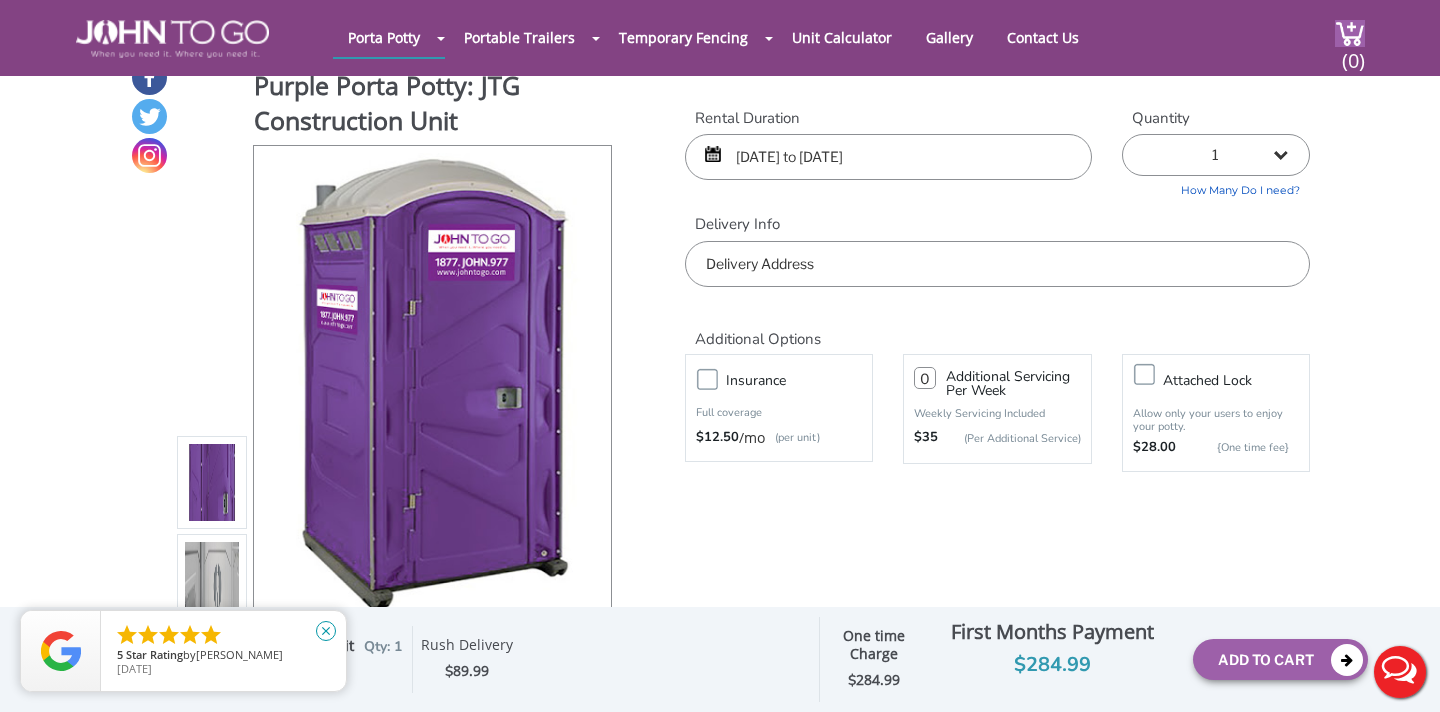 click on "close" at bounding box center [326, 631] 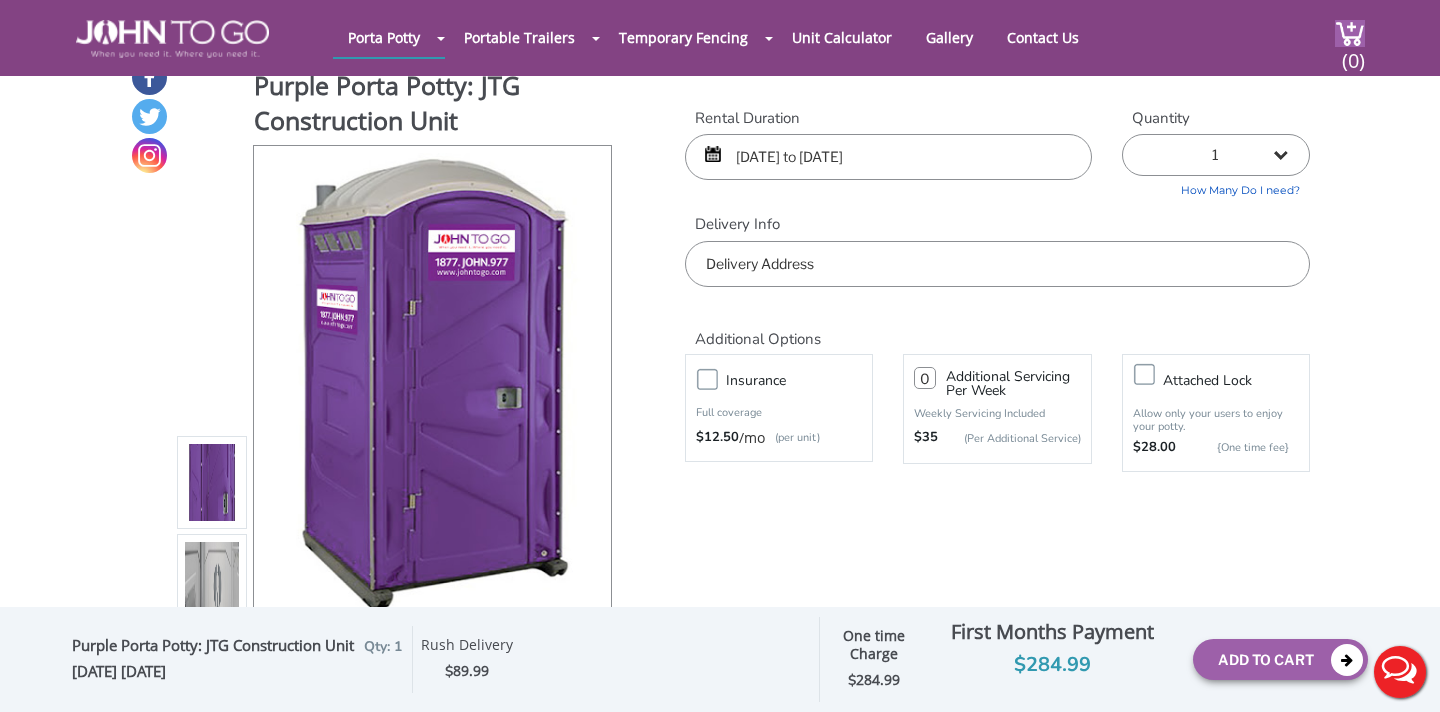 click on "[DATE] to [DATE]" at bounding box center [888, 157] 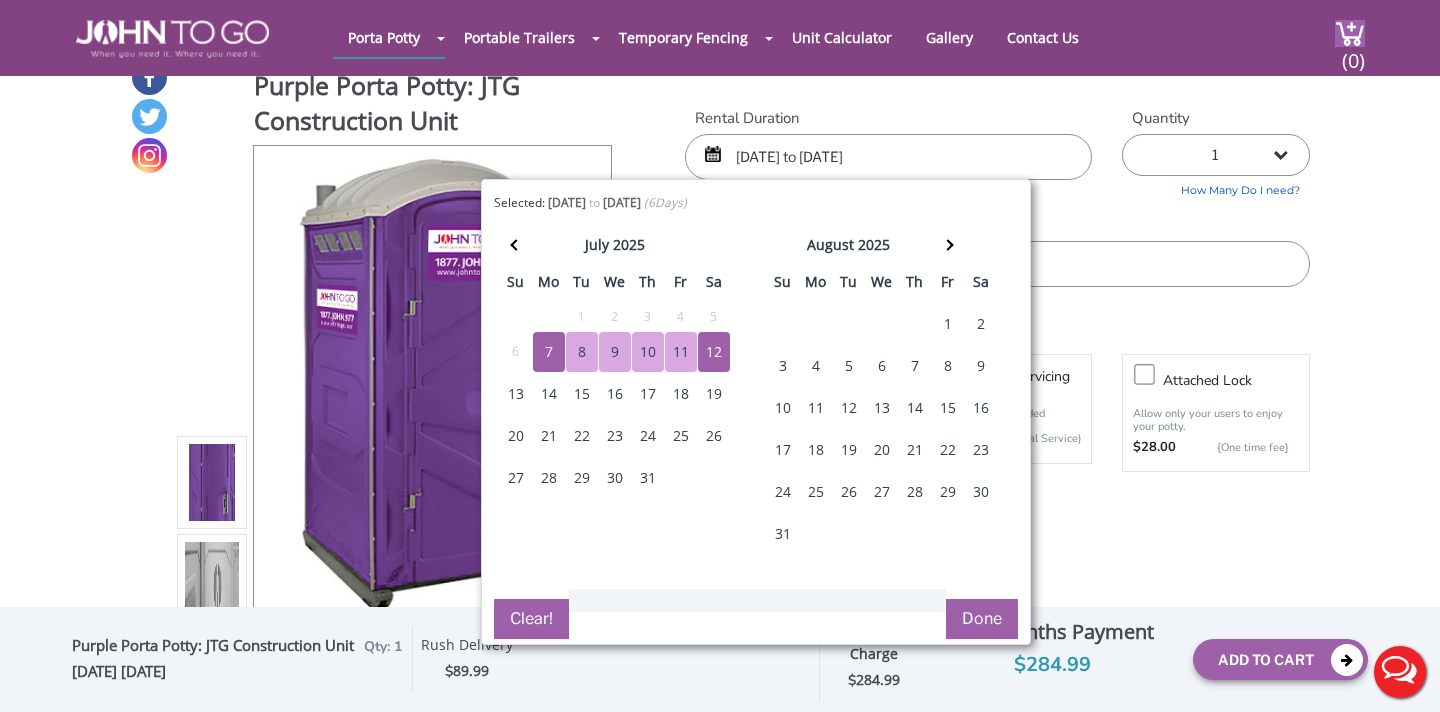click on "1" at bounding box center [948, 324] 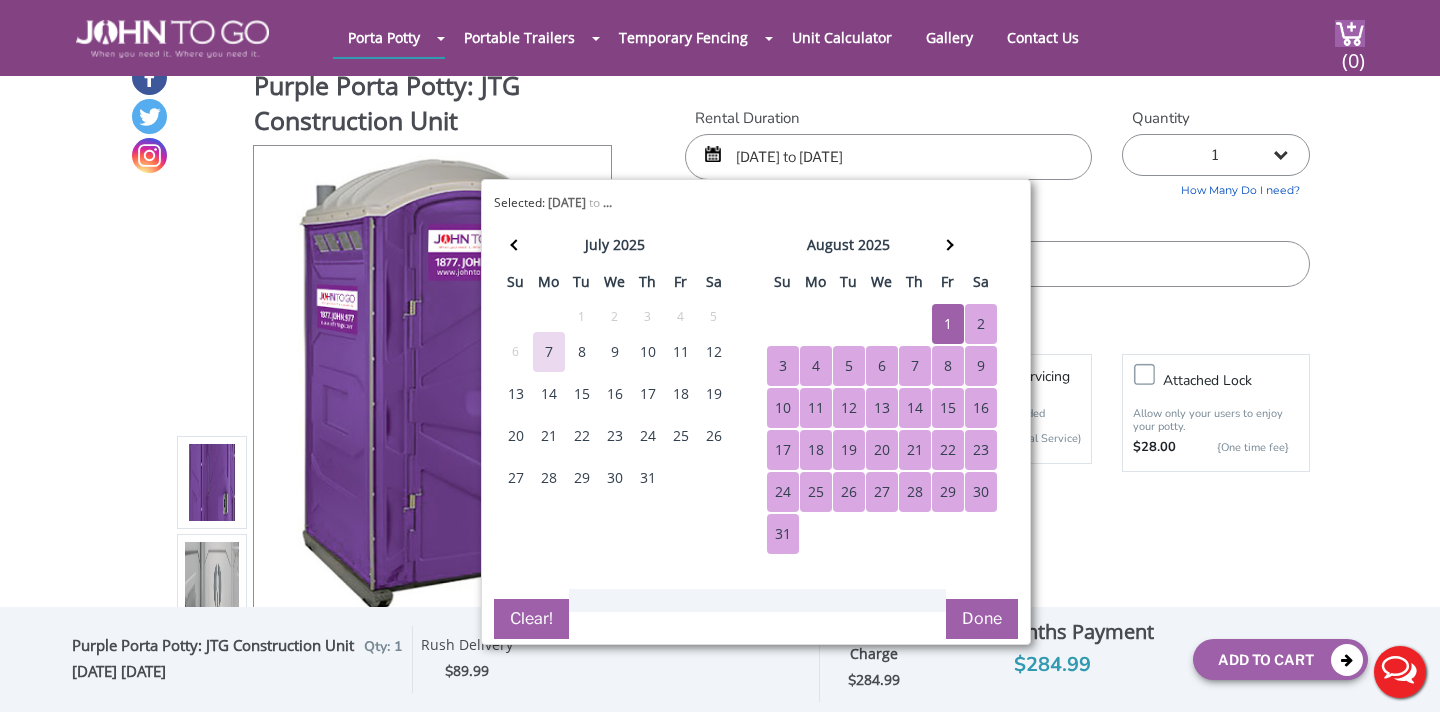 click on "31" at bounding box center [783, 534] 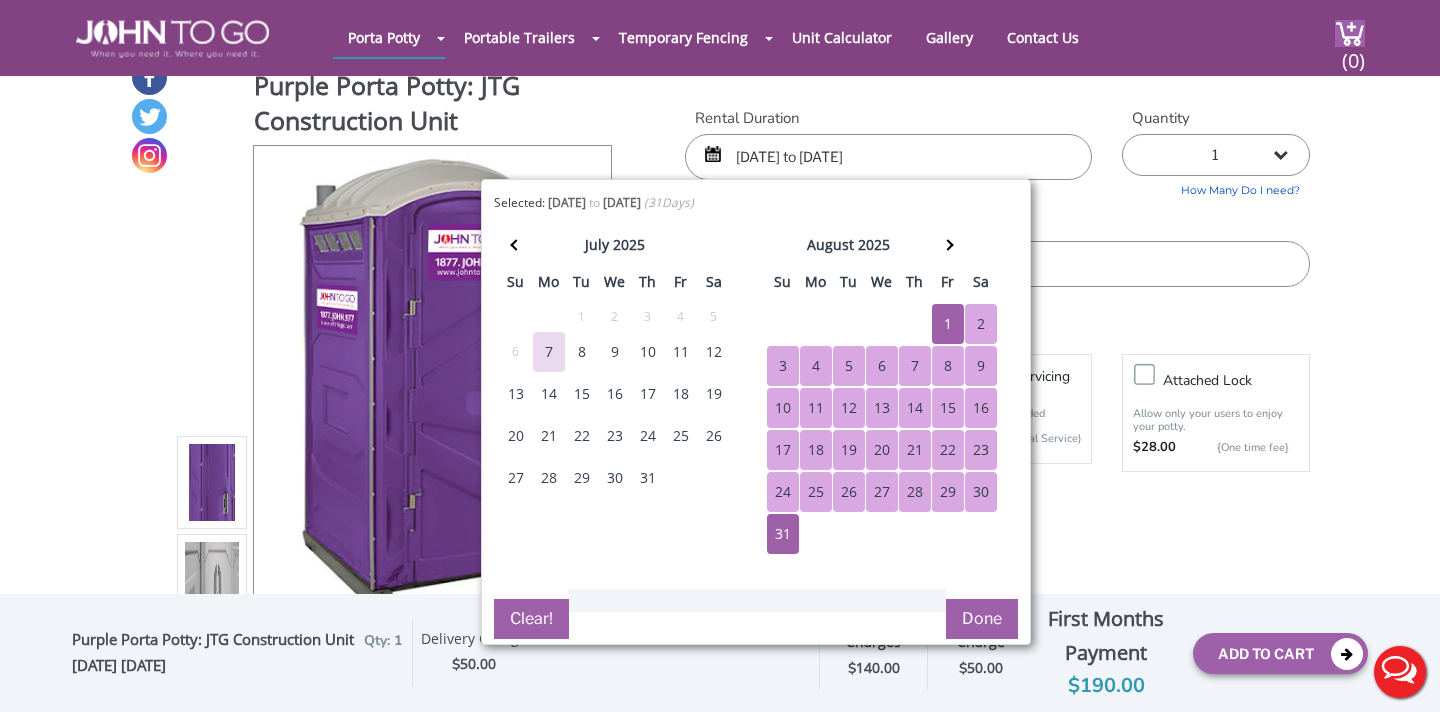 click on "Done" at bounding box center [982, 619] 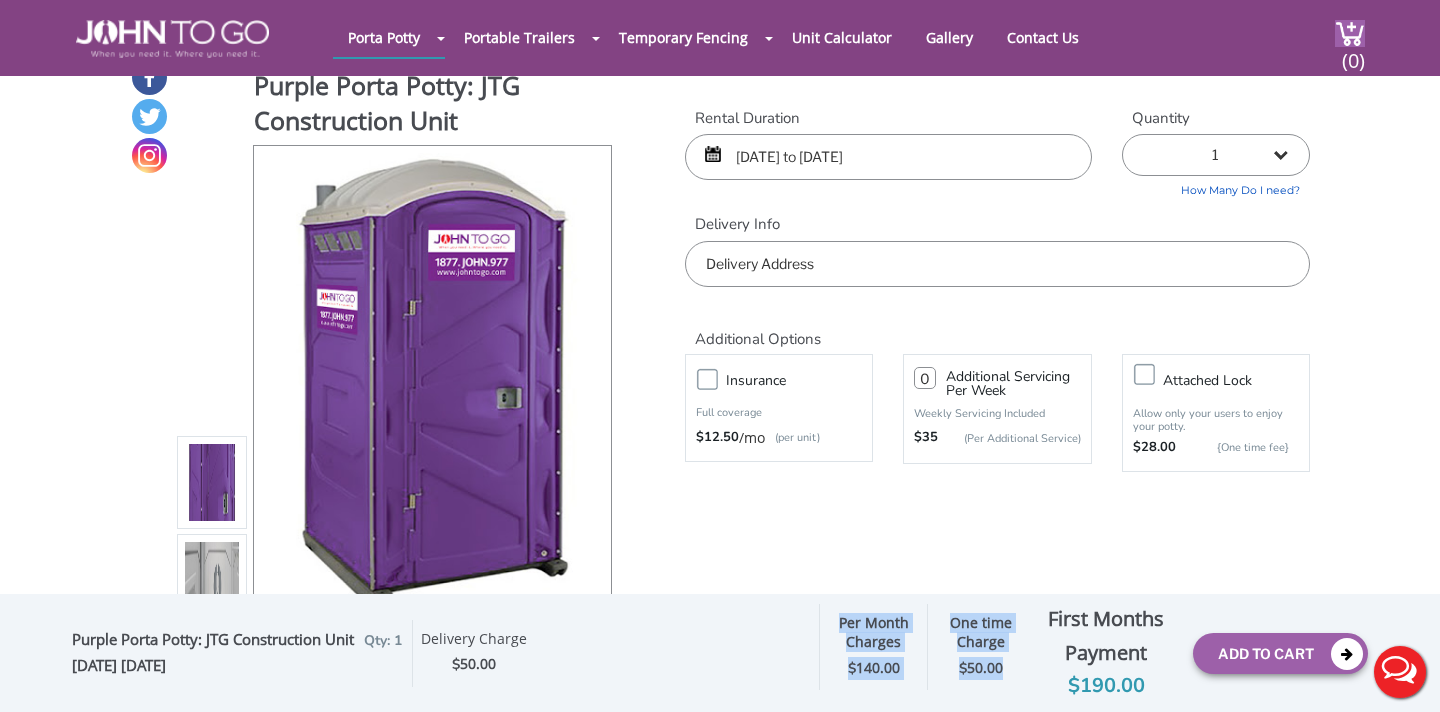 drag, startPoint x: 843, startPoint y: 621, endPoint x: 1001, endPoint y: 684, distance: 170.09703 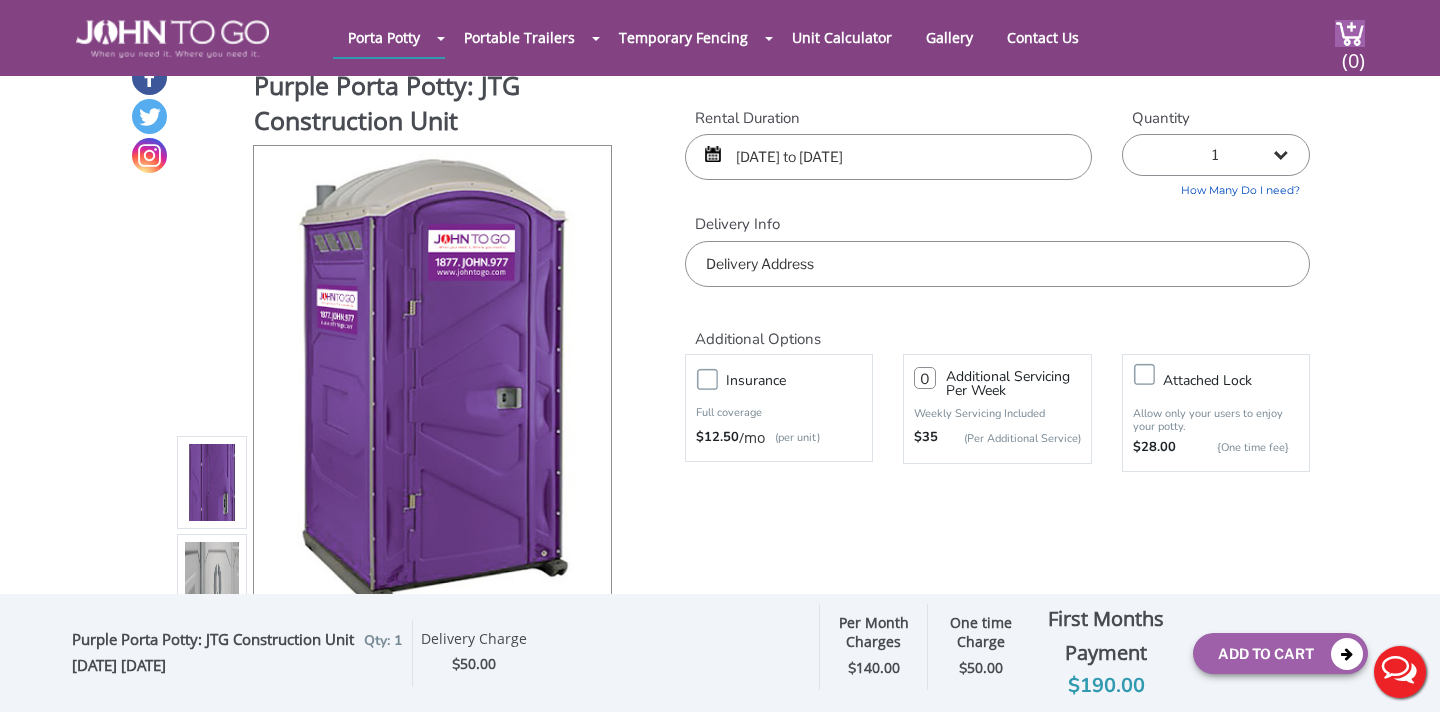 click on "Rental Duration
[DATE] to [DATE]
Quantity
1
2 (5% discount)
3 (8% discount)
4 (10% discount)
5 (12% discount)
6 (12% discount)
7 (12% discount)
8 (12% discount)
9 (12% discount)
10 (12% discount)
11 (12% discount)
12 (12% discount)
13 (12% discount)
14 (12% discount)" at bounding box center (997, 197) 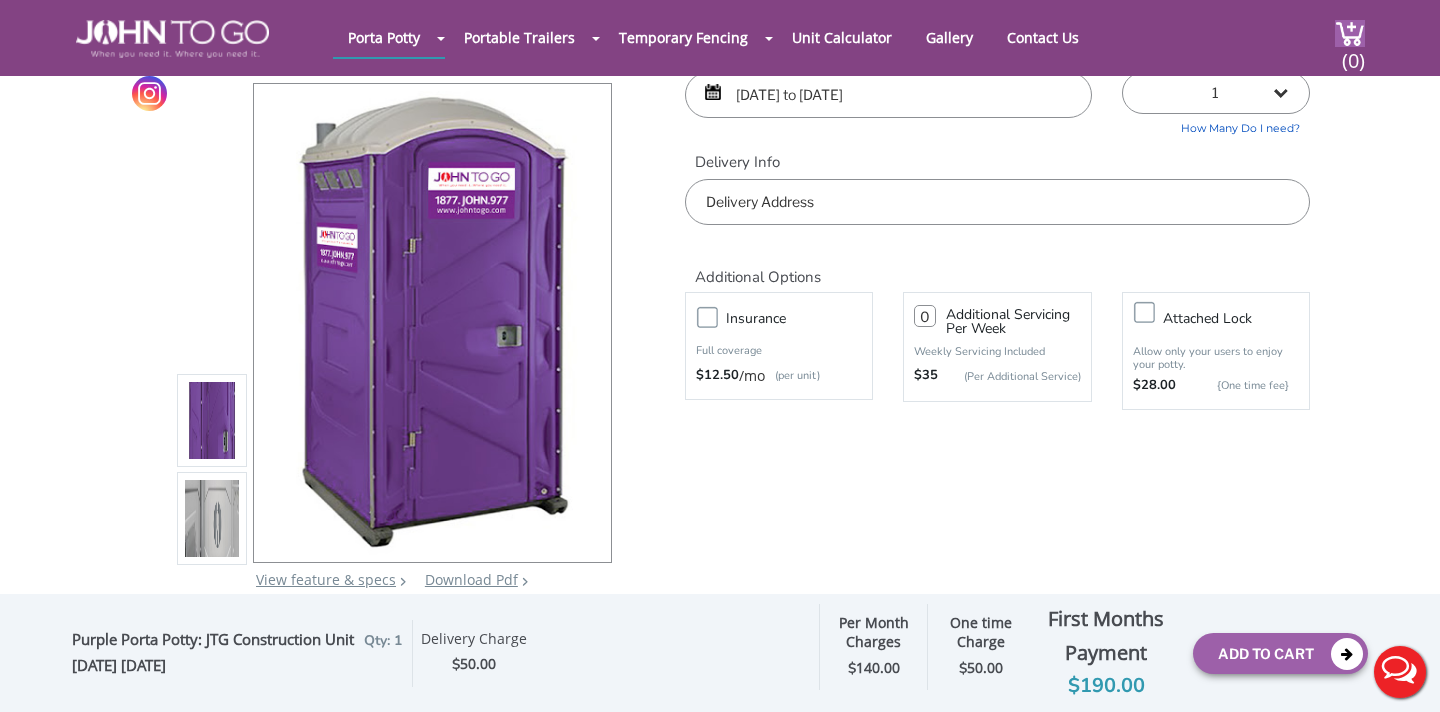 scroll, scrollTop: 4, scrollLeft: 0, axis: vertical 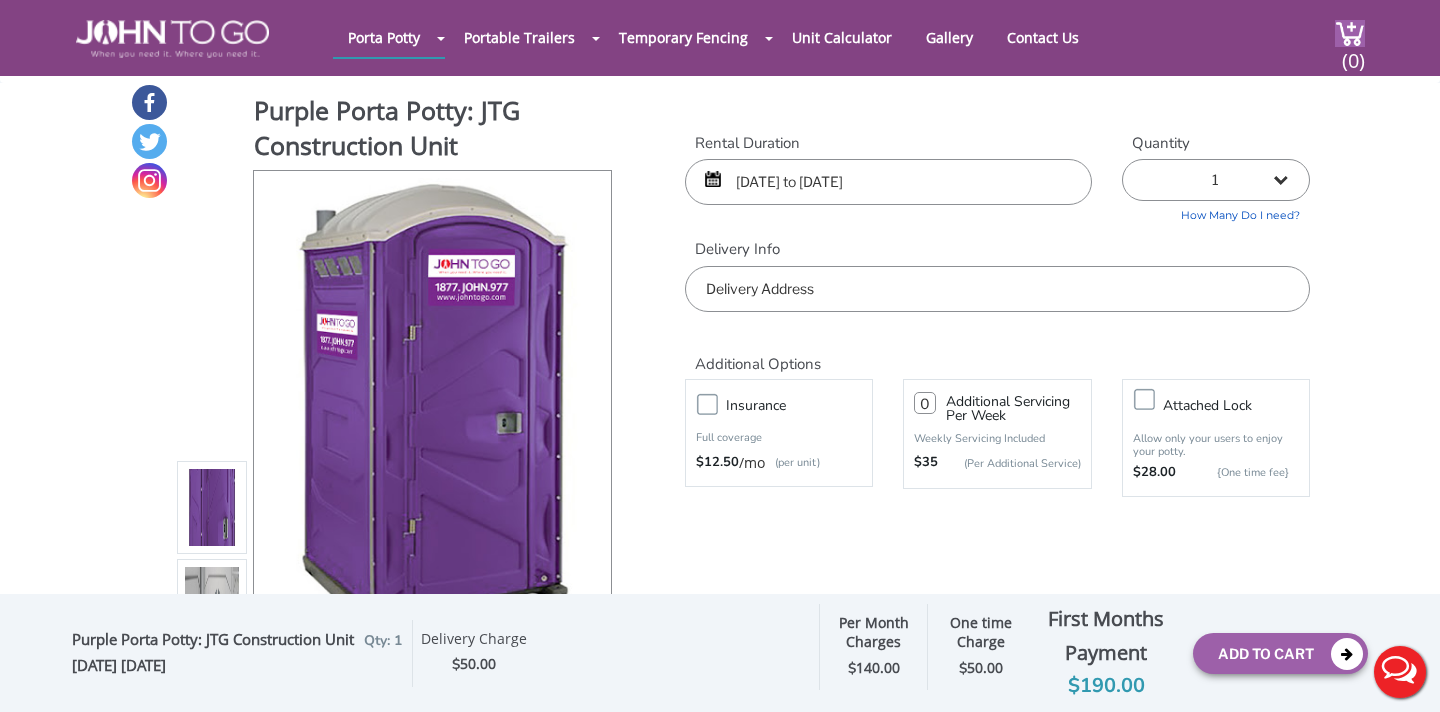 click on "[DATE] to [DATE]" at bounding box center (888, 182) 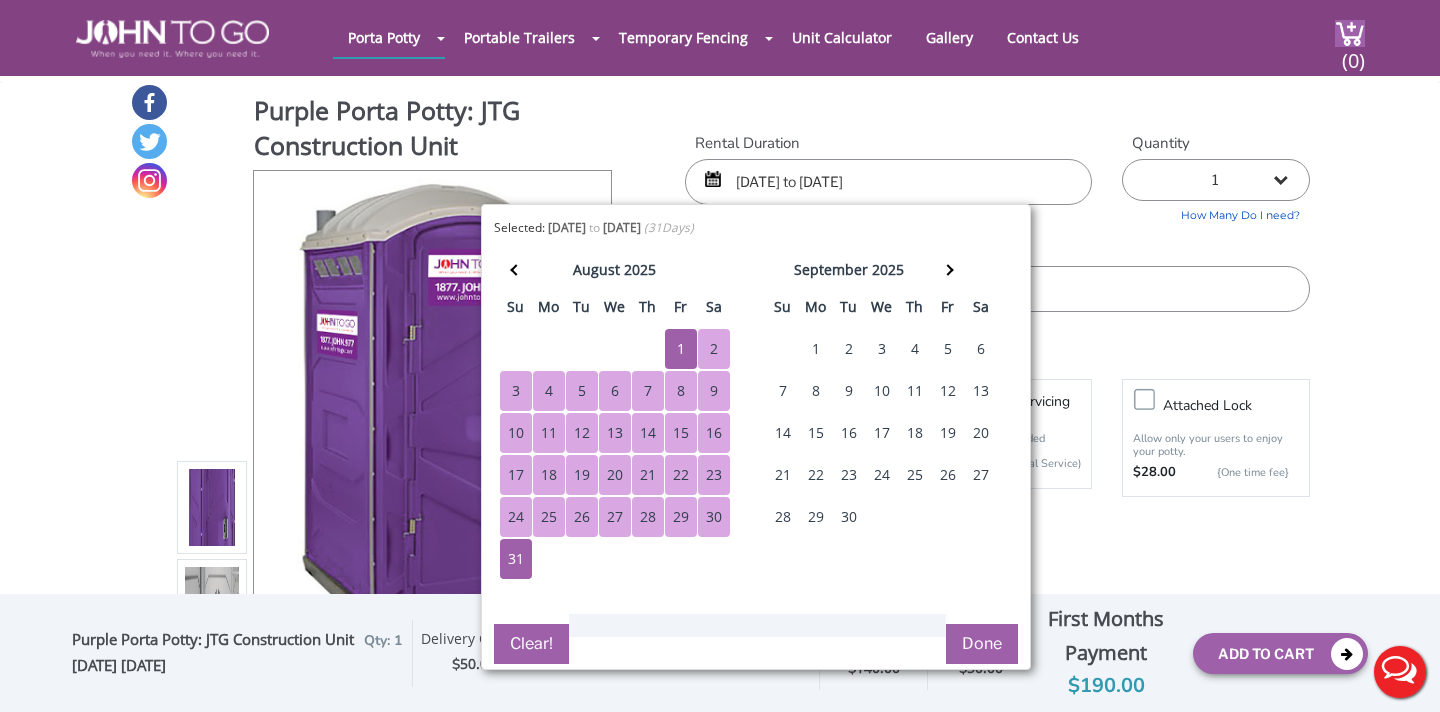 click on "9" at bounding box center [714, 391] 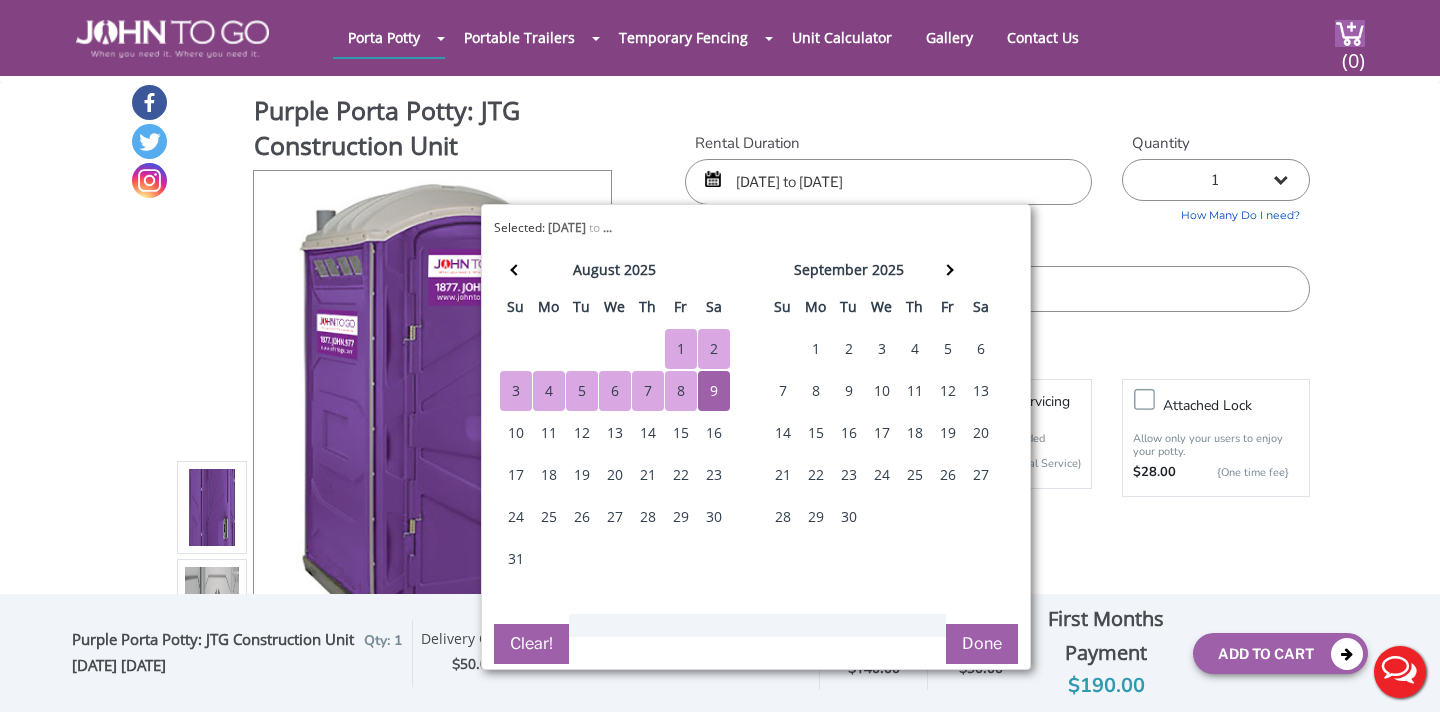 click on "1" at bounding box center [681, 349] 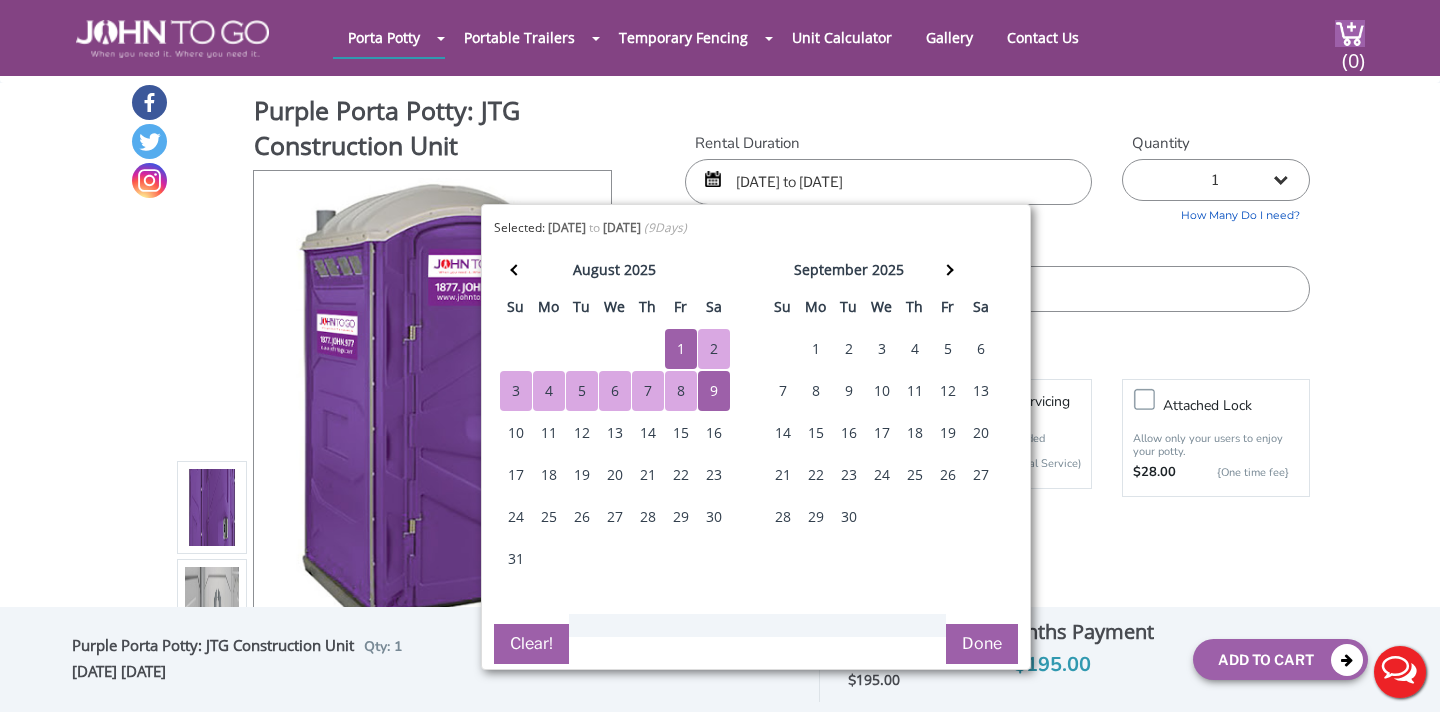 click on "Done" at bounding box center (982, 644) 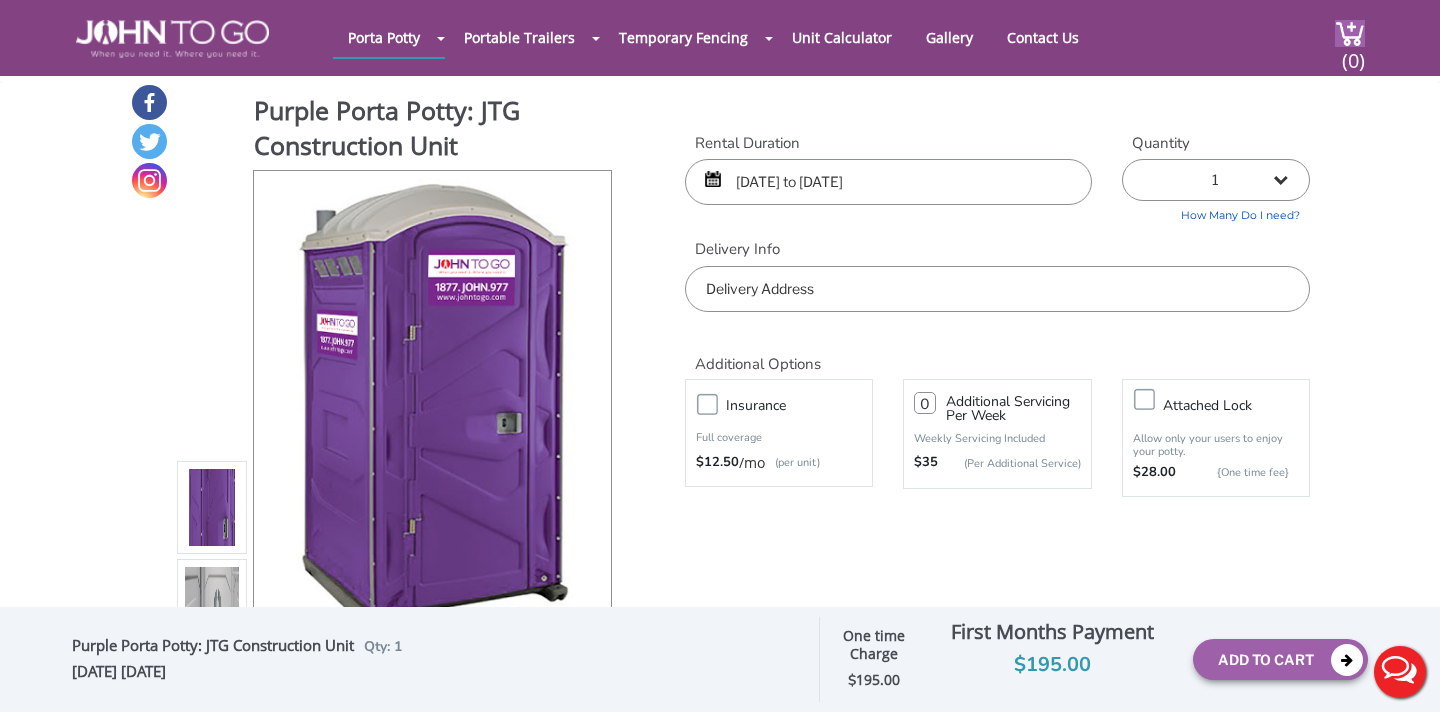 click on "[DATE] to [DATE]" at bounding box center (888, 182) 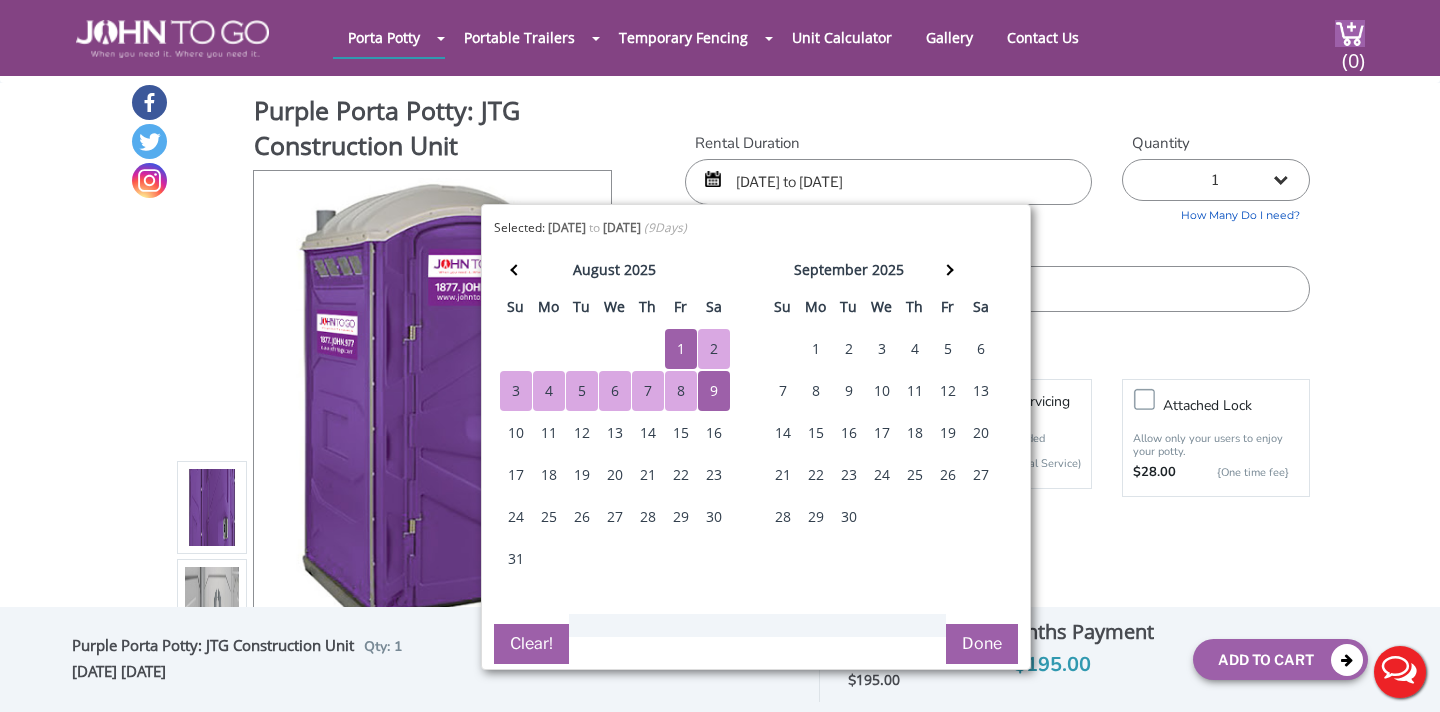 click on "30" at bounding box center (849, 517) 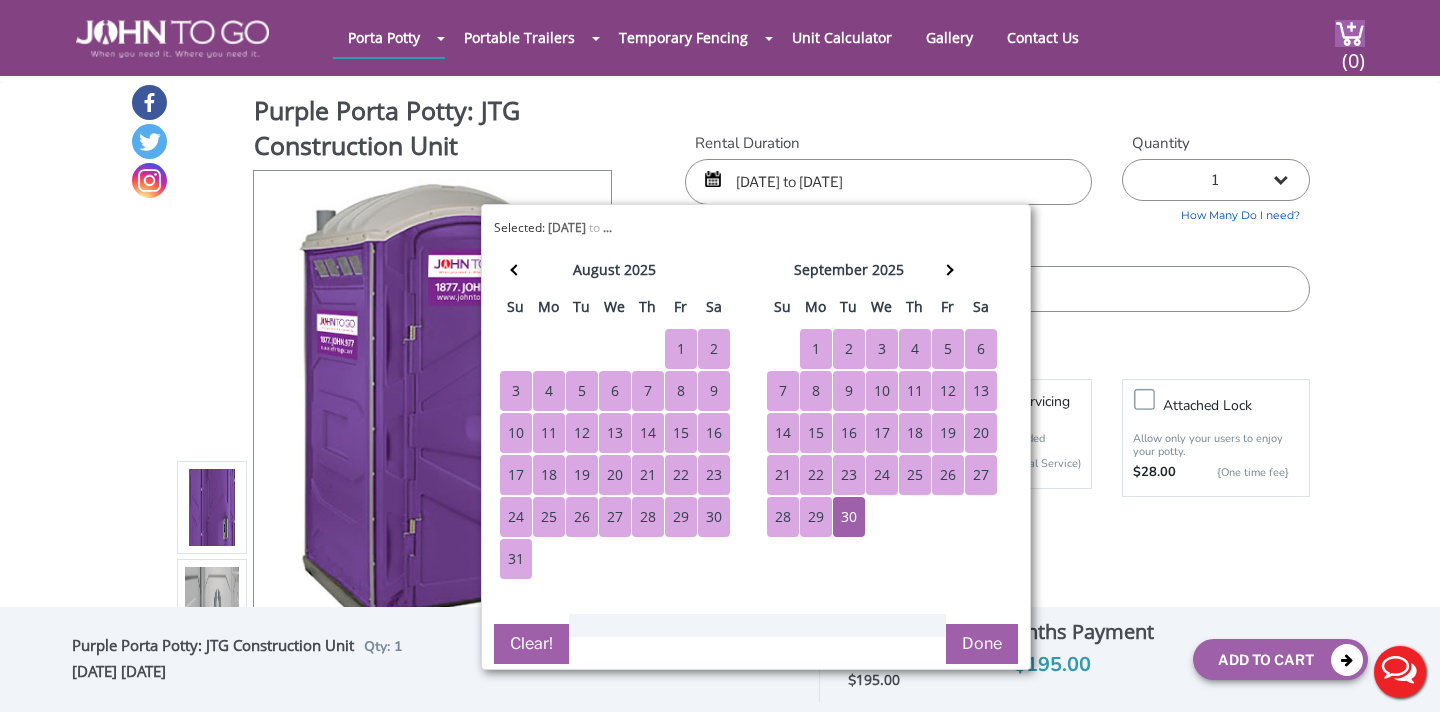 click on "1" at bounding box center [681, 349] 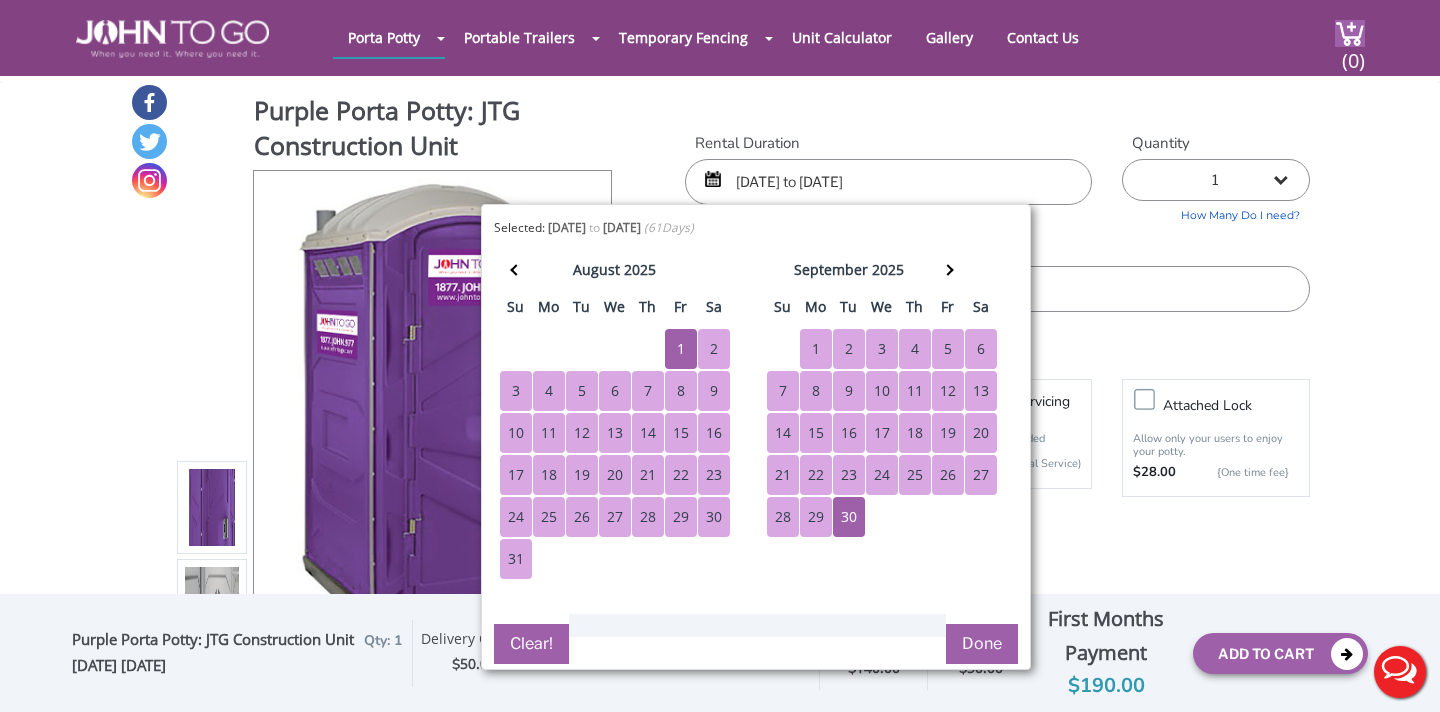 click on "Done" at bounding box center (982, 644) 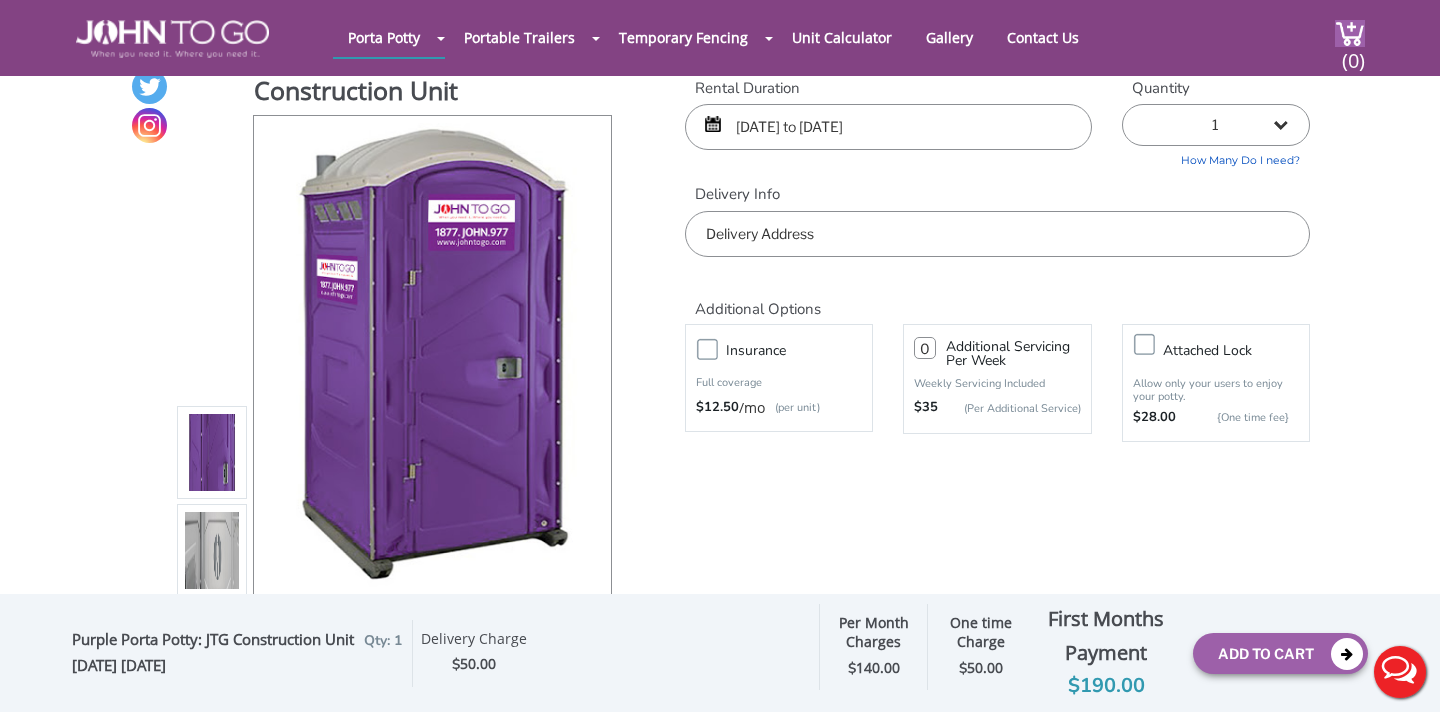 scroll, scrollTop: 0, scrollLeft: 0, axis: both 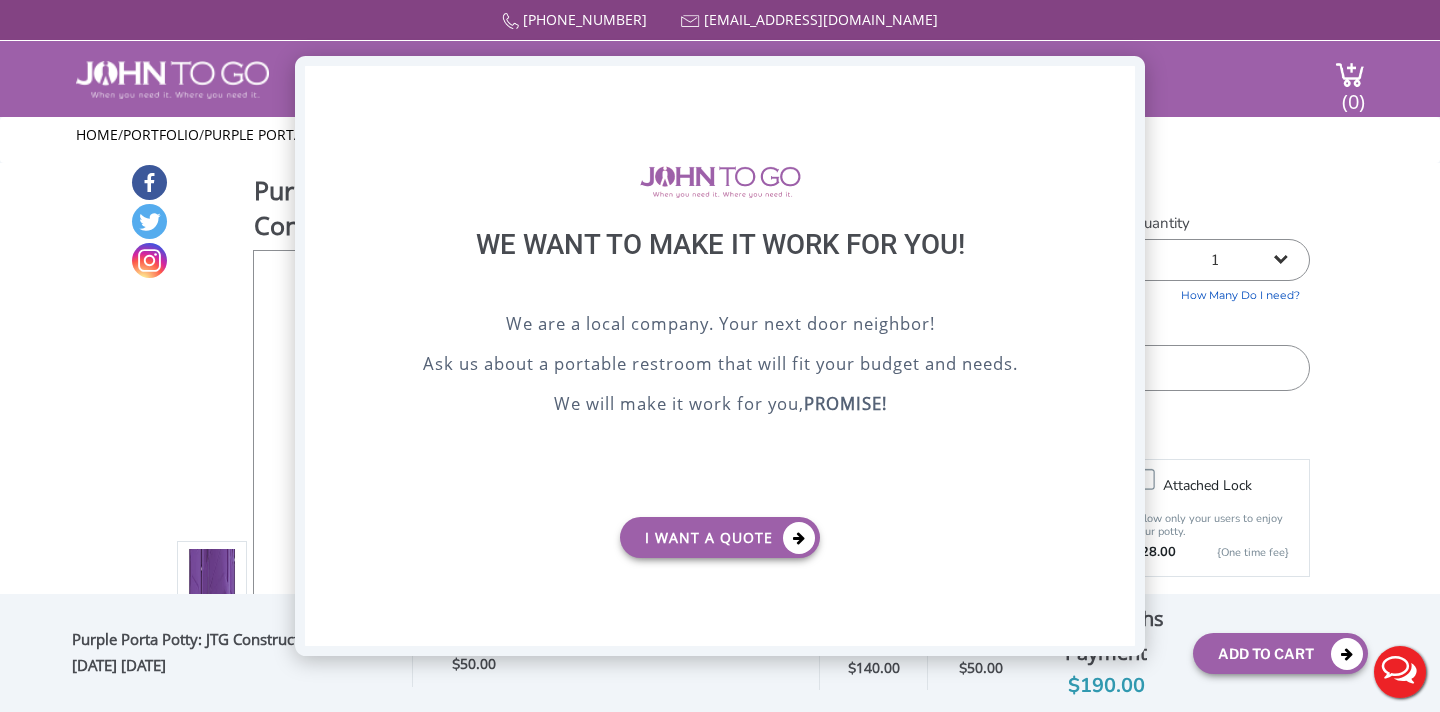 click on "X" at bounding box center [1119, 83] 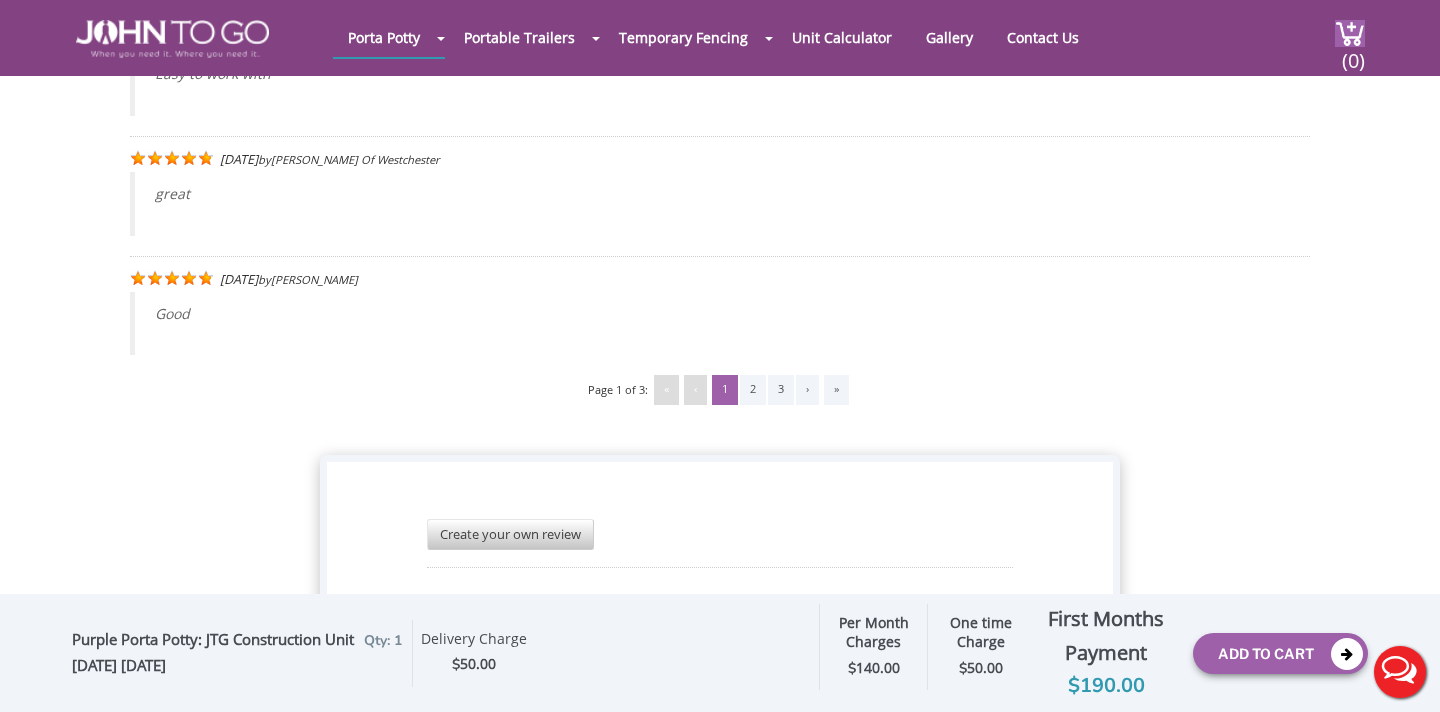scroll, scrollTop: 4152, scrollLeft: 0, axis: vertical 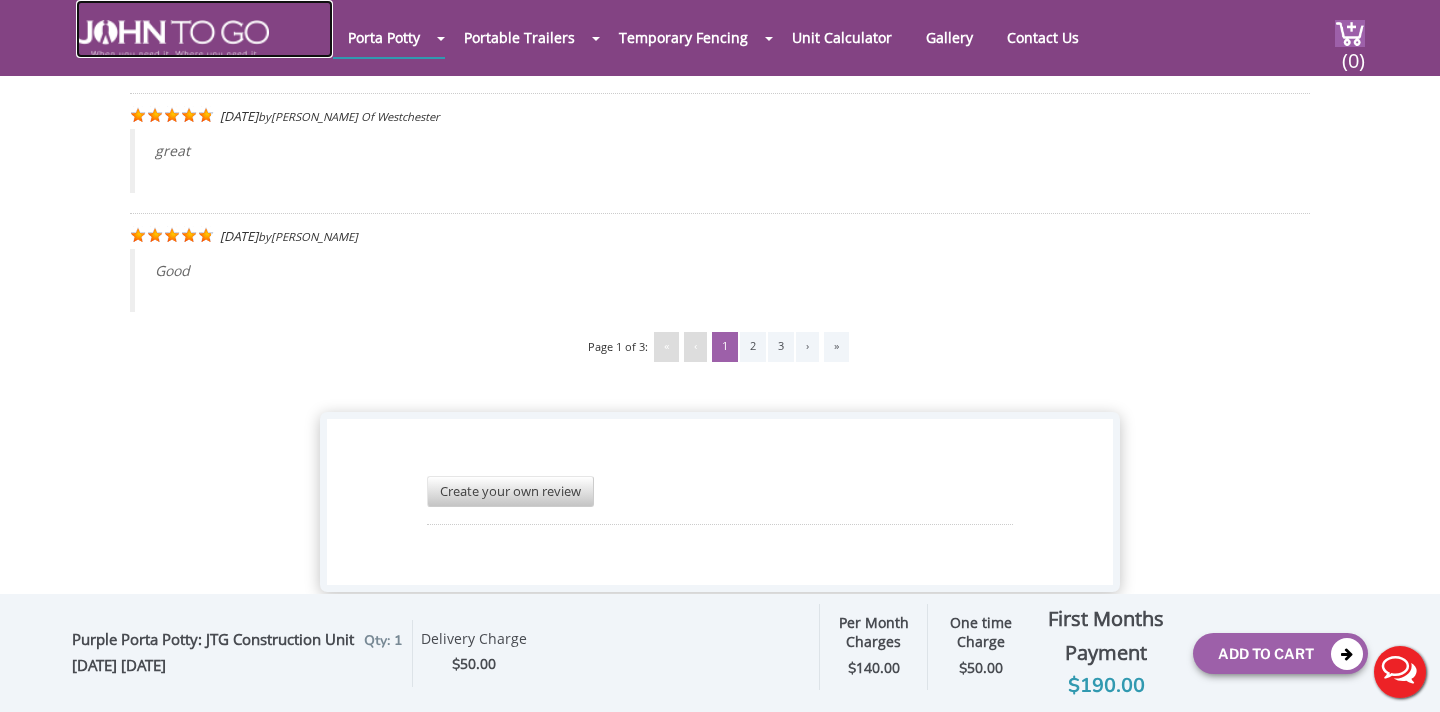 click at bounding box center [172, 39] 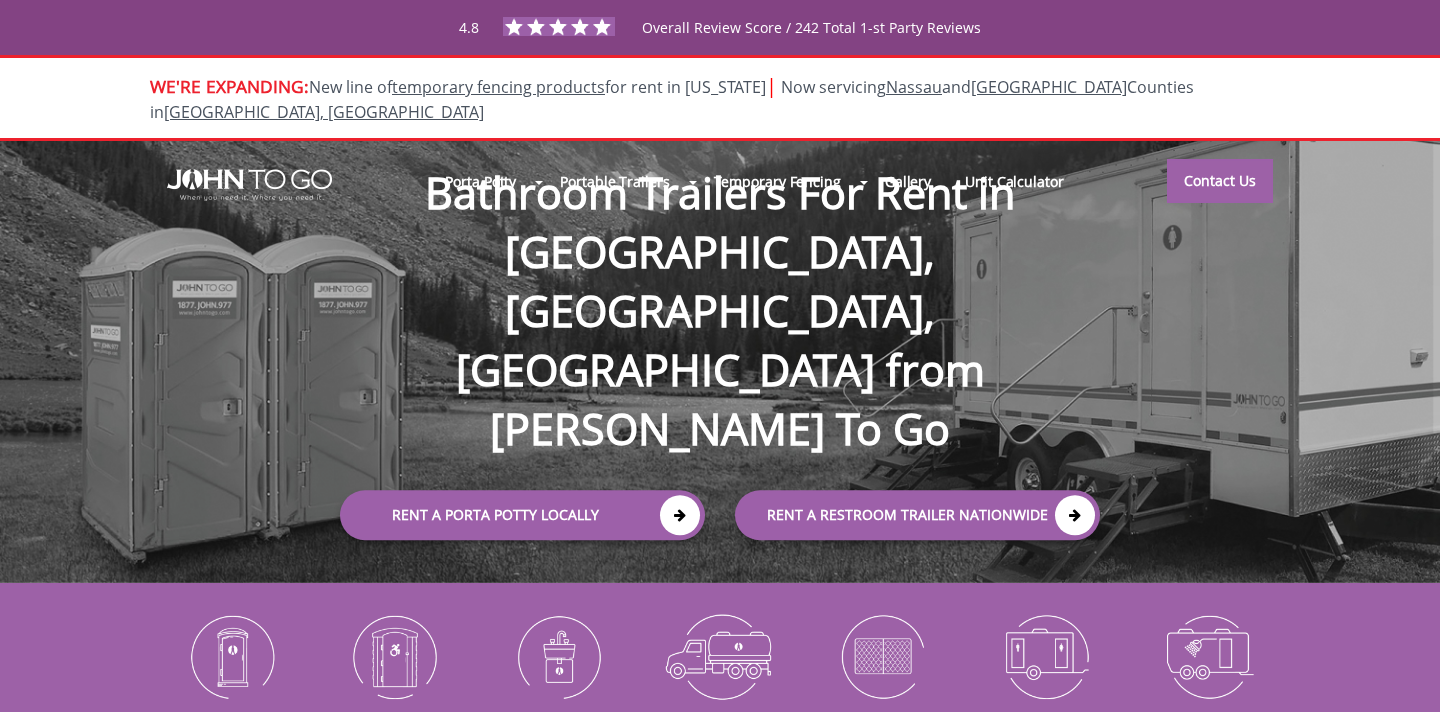 scroll, scrollTop: 0, scrollLeft: 0, axis: both 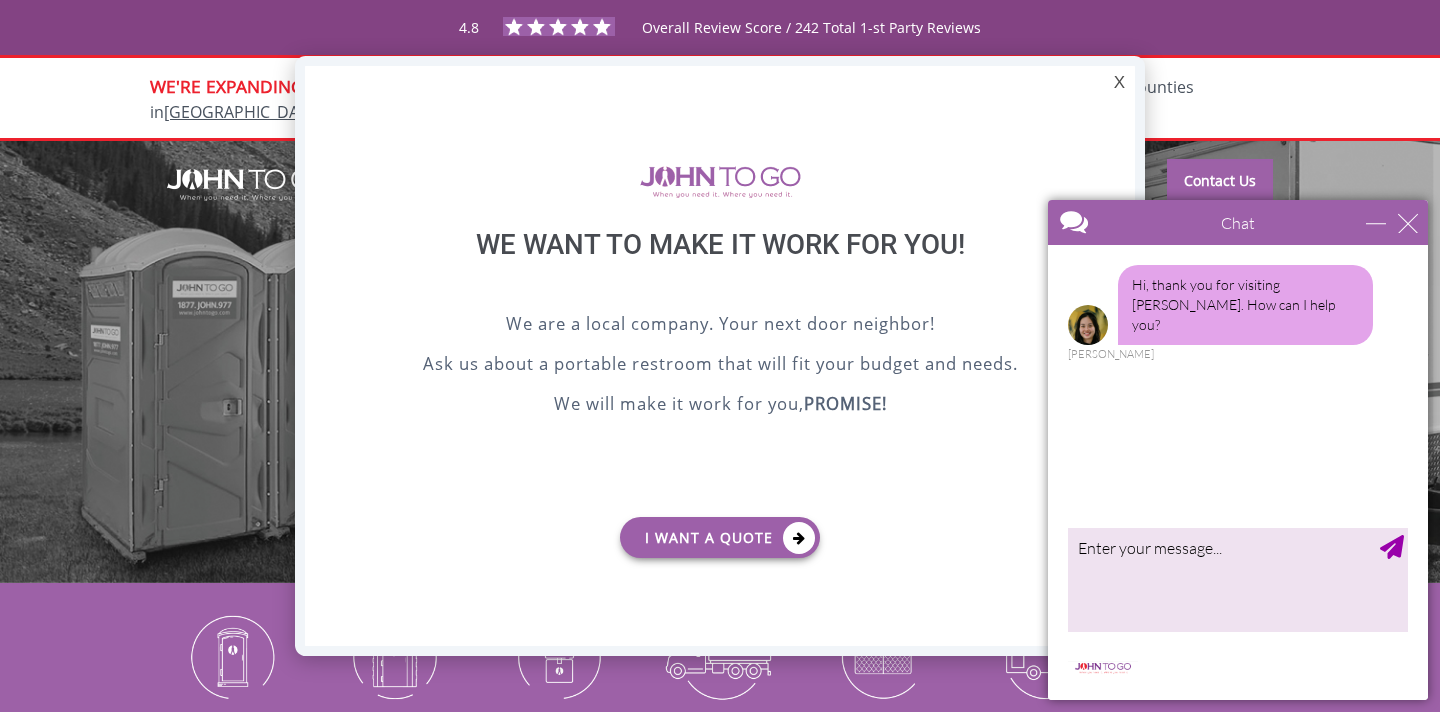 click on "Chat" at bounding box center [1238, 222] 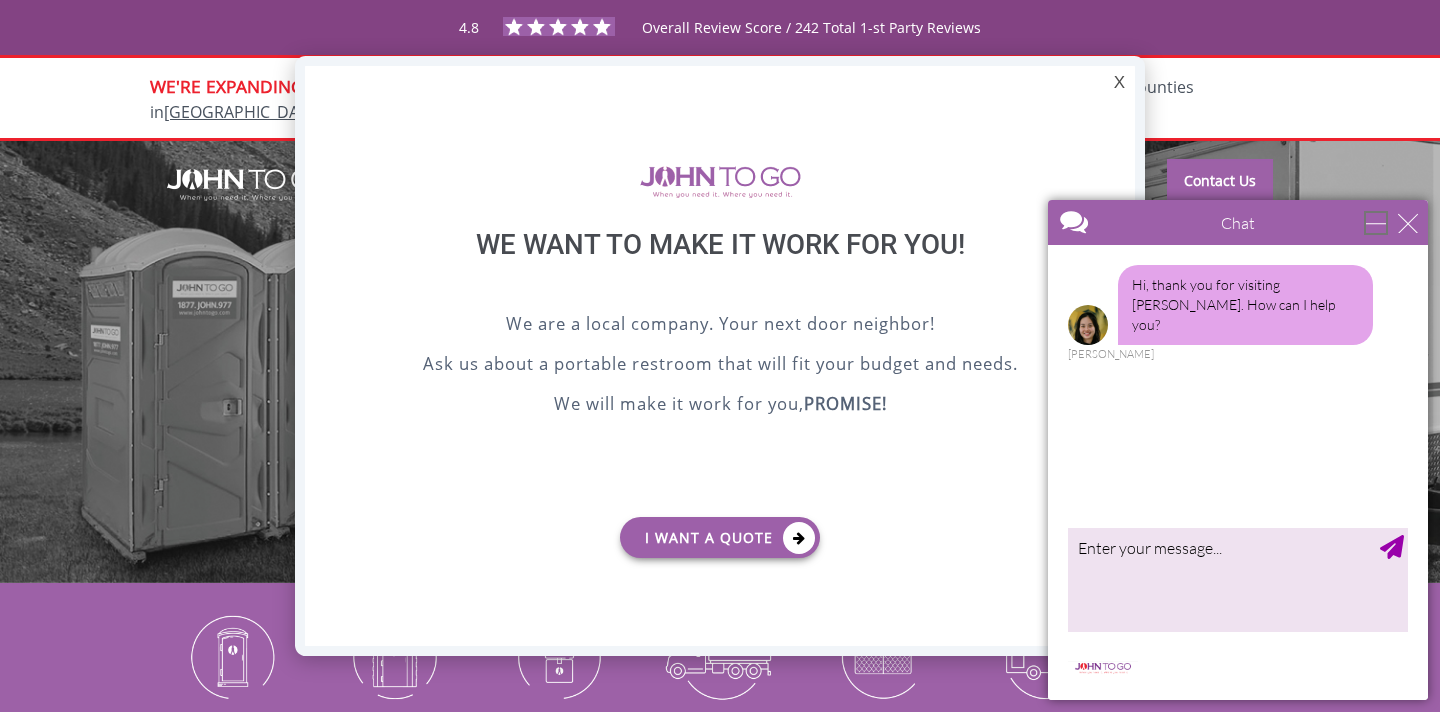 drag, startPoint x: 1390, startPoint y: 214, endPoint x: 2427, endPoint y: 402, distance: 1053.9037 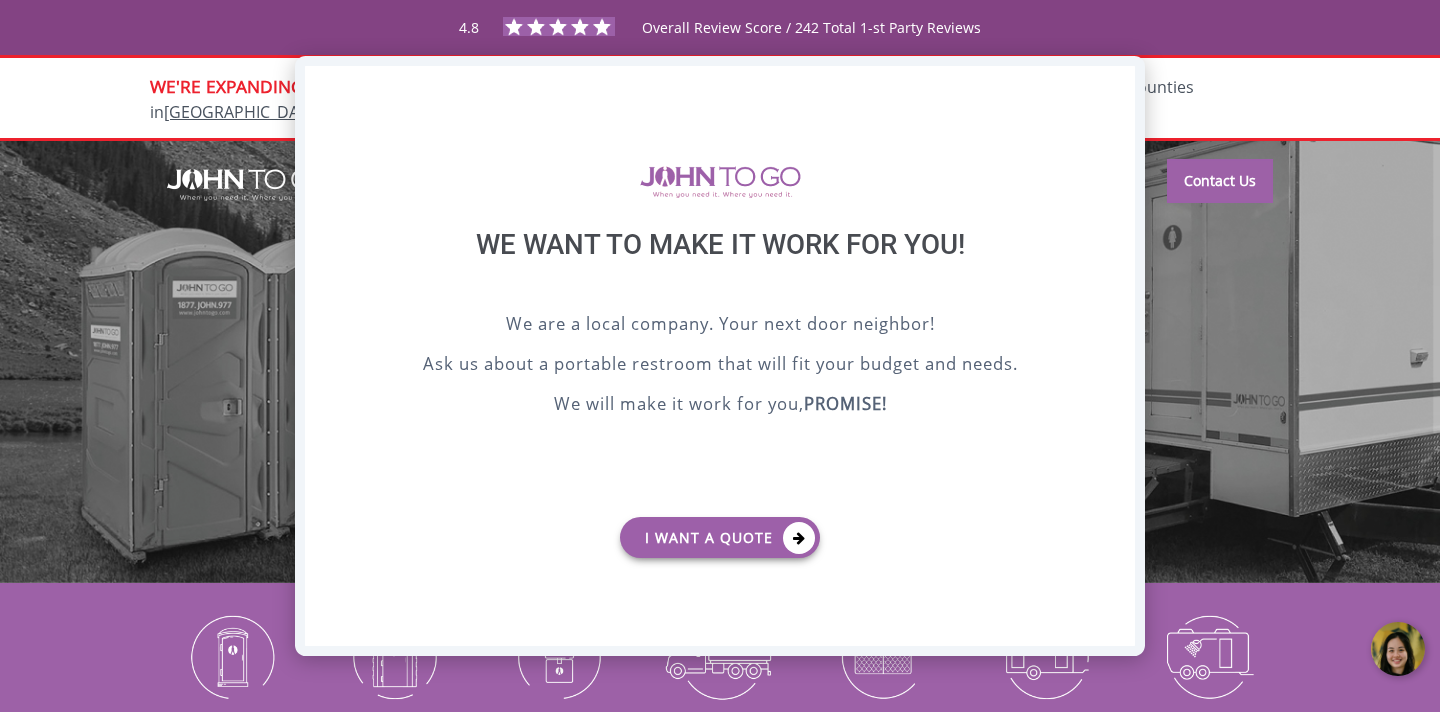 click on "X" at bounding box center [1119, 83] 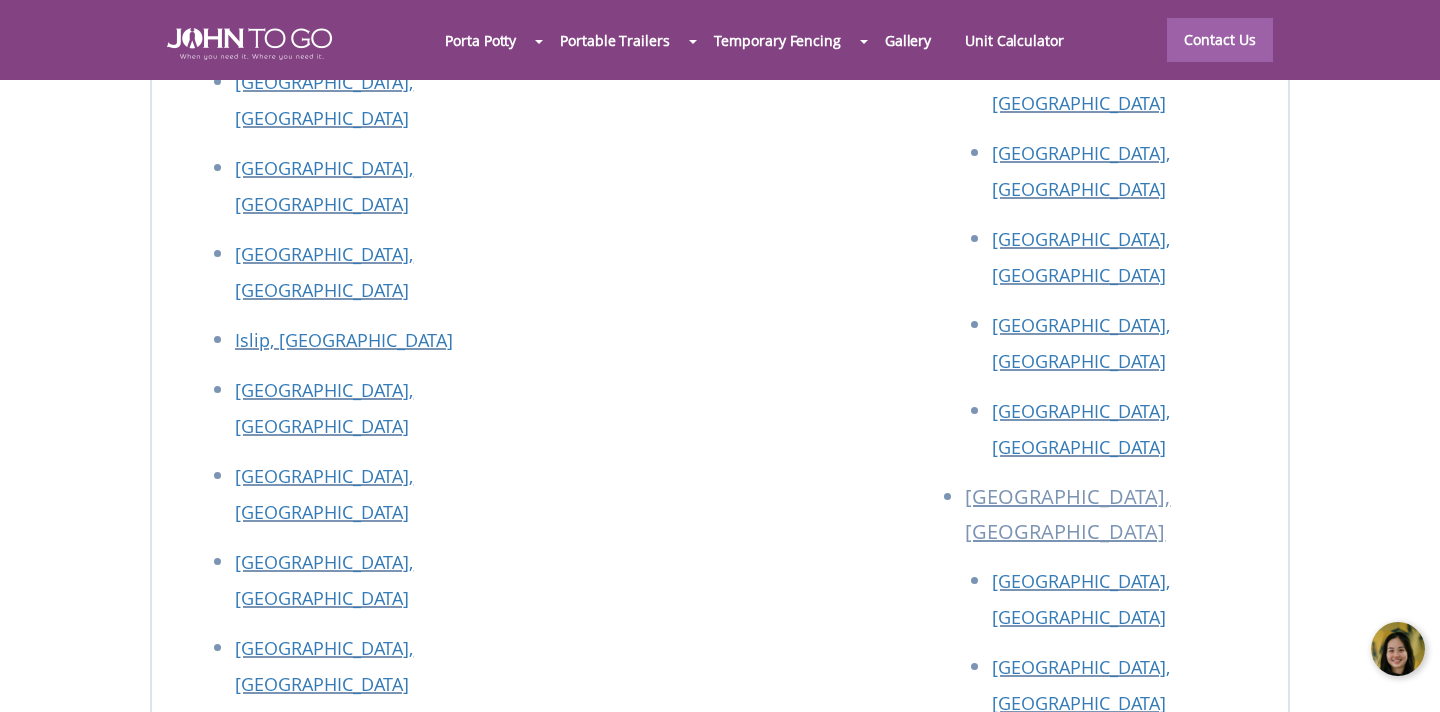 scroll, scrollTop: 8988, scrollLeft: 0, axis: vertical 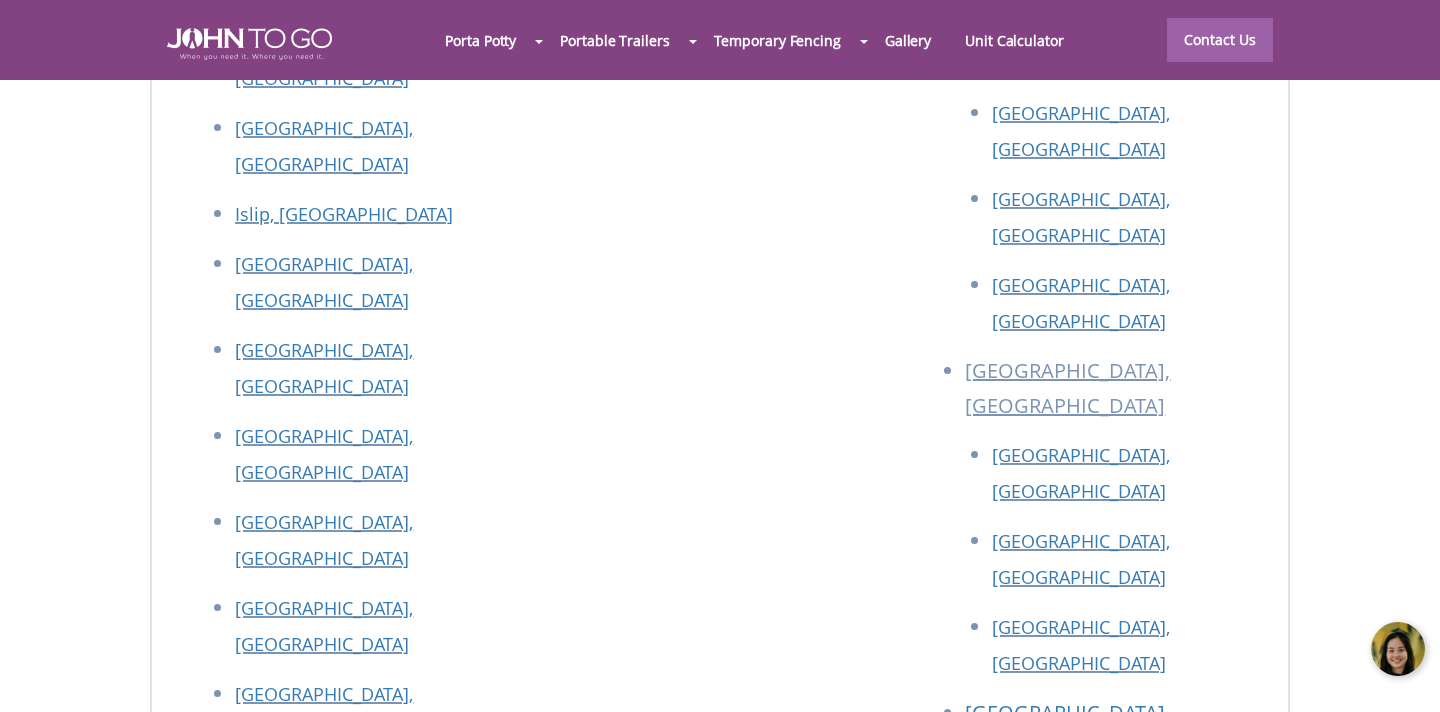click at bounding box center (293, 1666) 